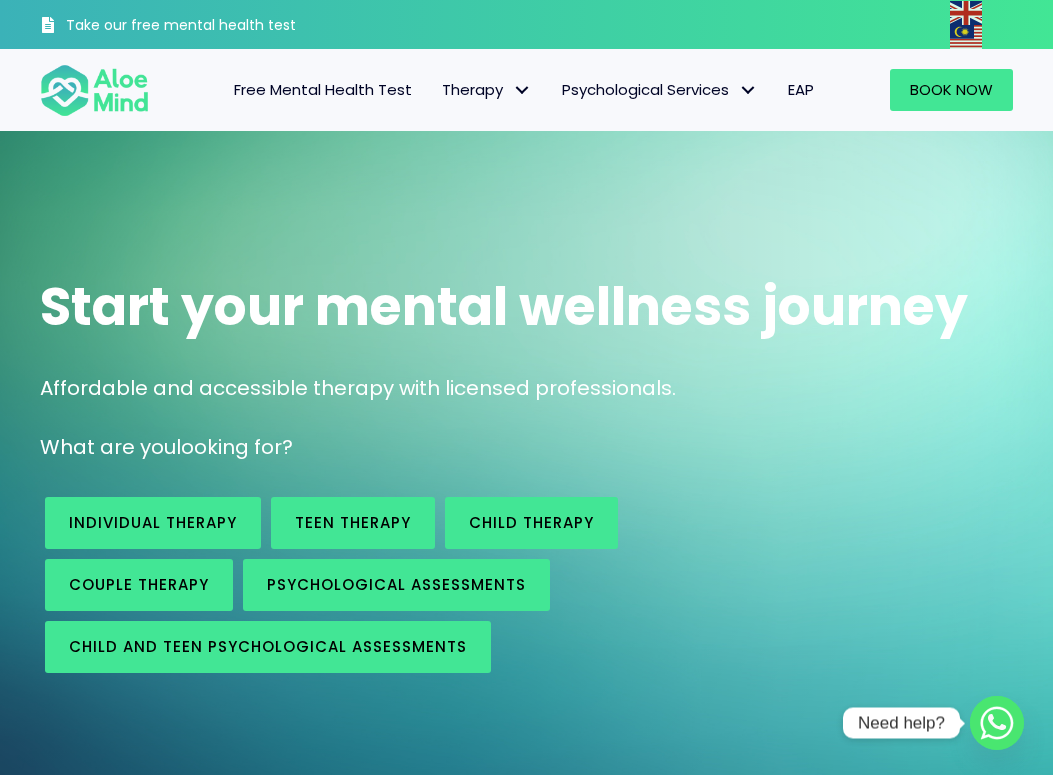 scroll, scrollTop: 0, scrollLeft: 0, axis: both 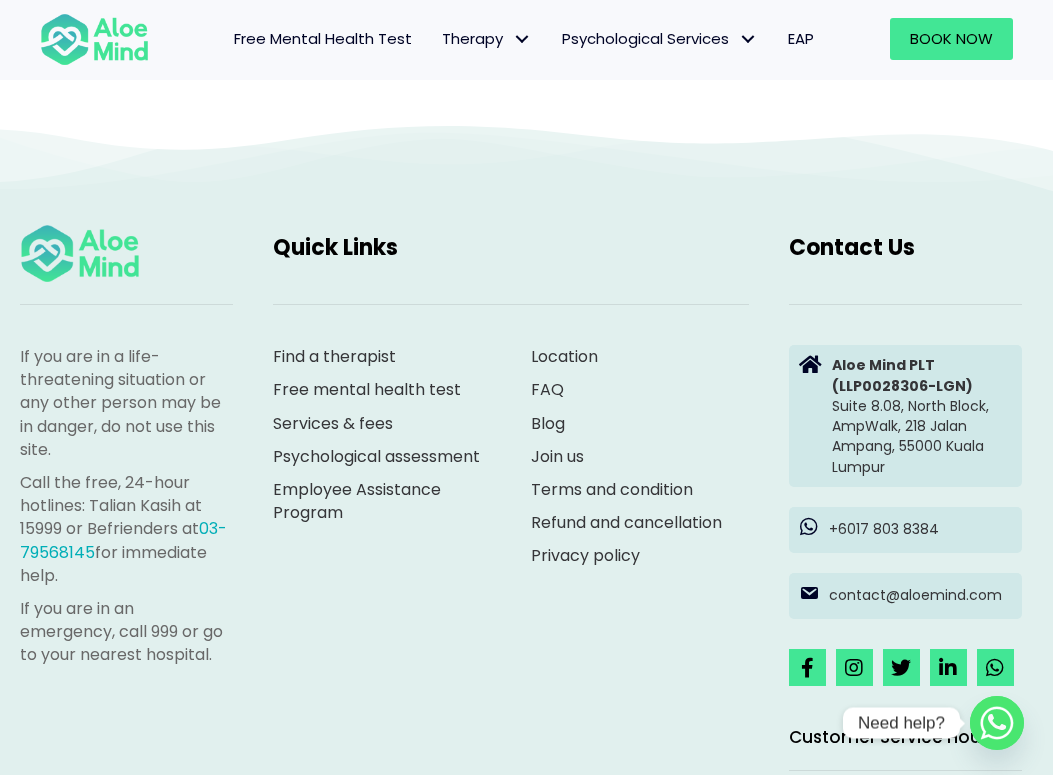 click on "Psychological assessment" at bounding box center [376, 456] 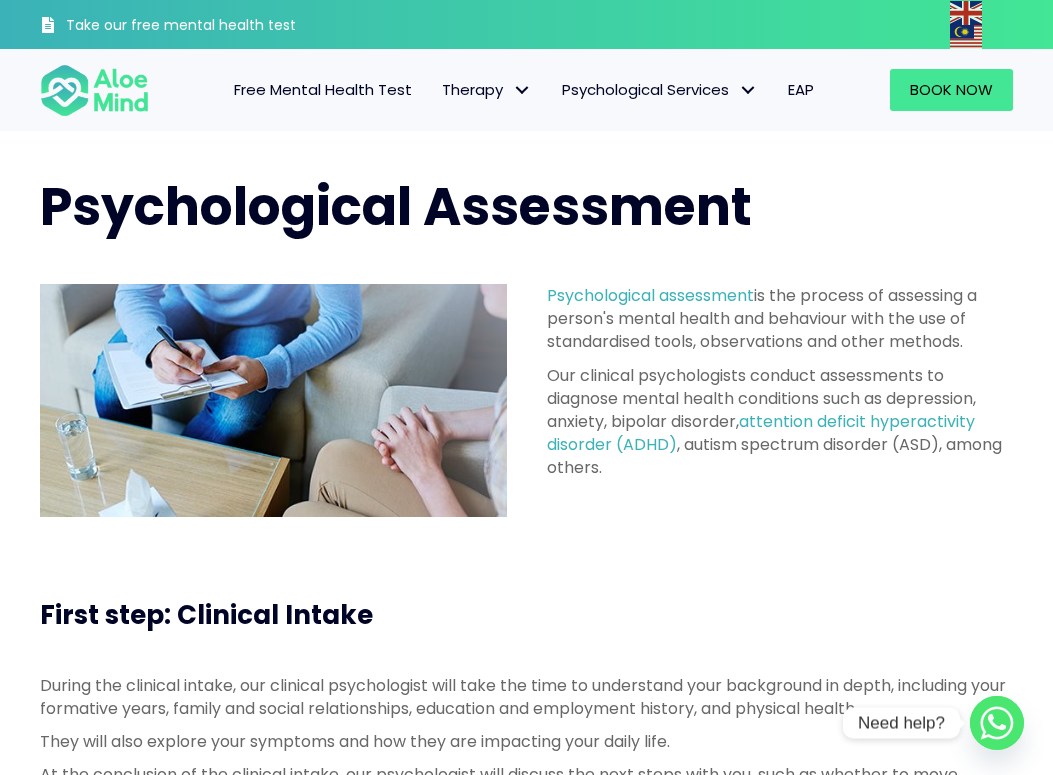 scroll, scrollTop: 0, scrollLeft: 0, axis: both 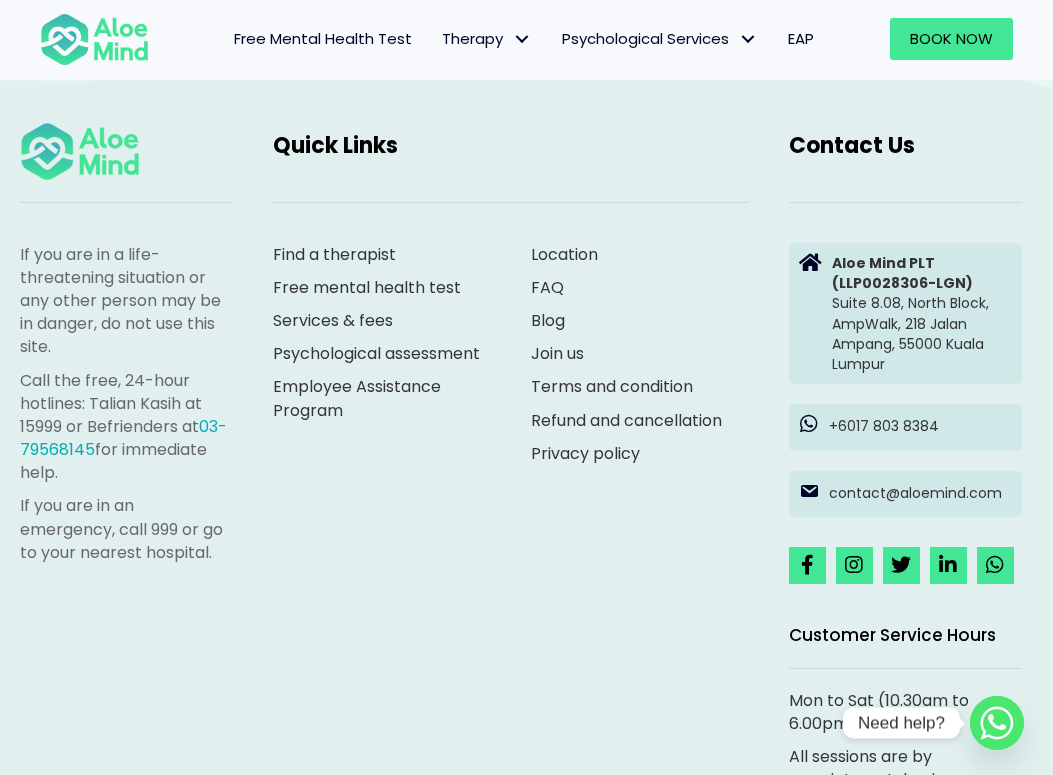 click on "Services & fees" at bounding box center [333, 320] 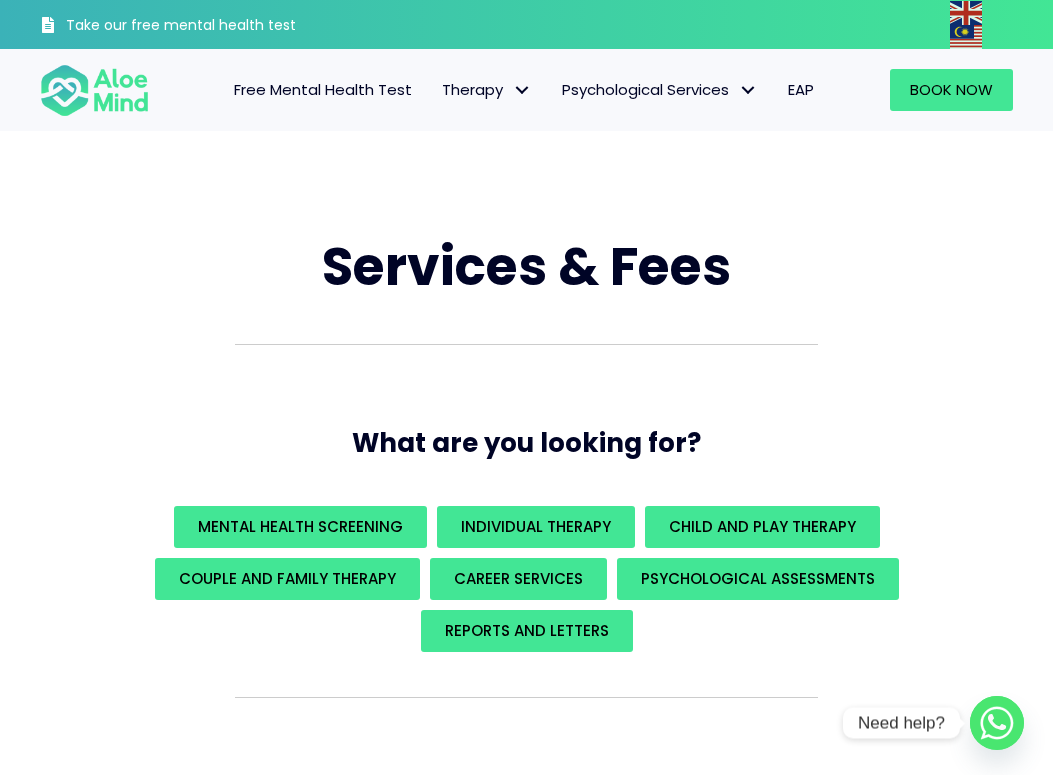scroll, scrollTop: 0, scrollLeft: 0, axis: both 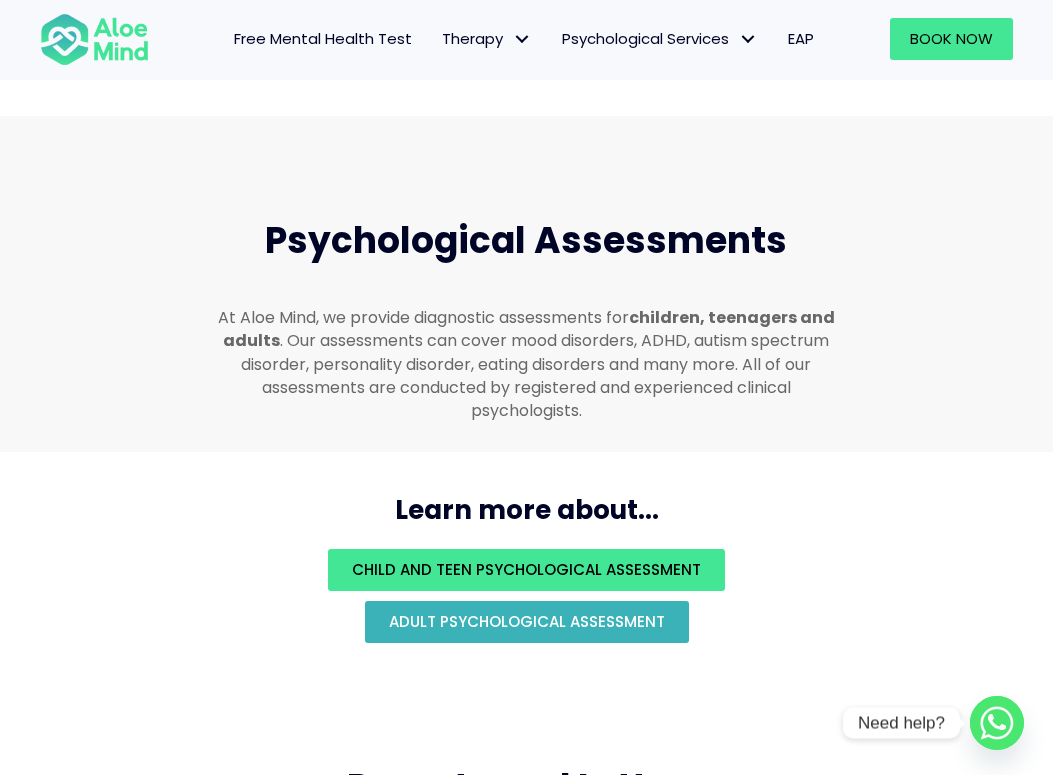 click on "Adult psychological assessment" at bounding box center (527, 621) 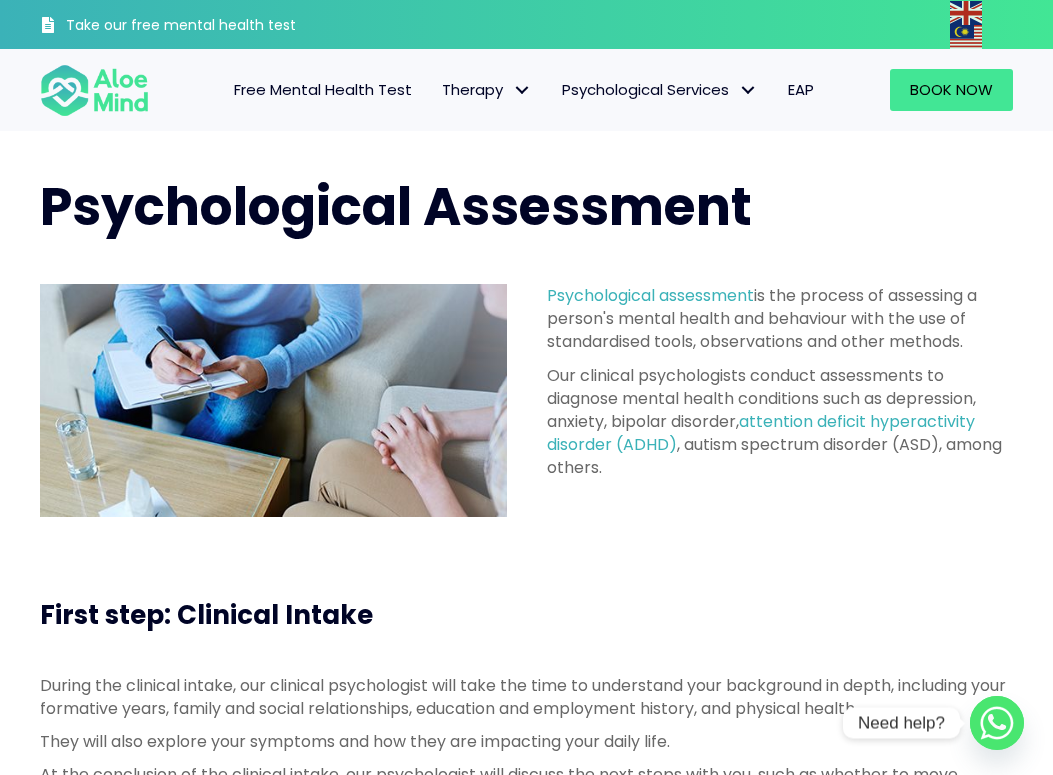 scroll, scrollTop: 0, scrollLeft: 0, axis: both 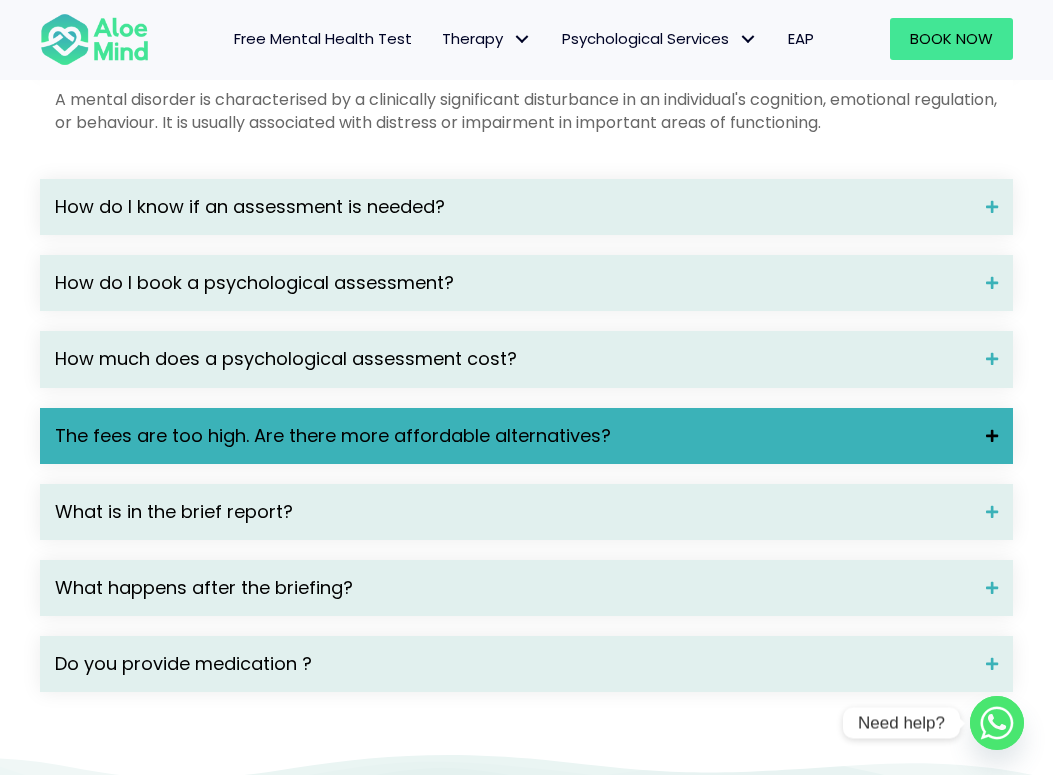 click on "The fees are too high. Are there more affordable alternatives?" at bounding box center (526, 436) 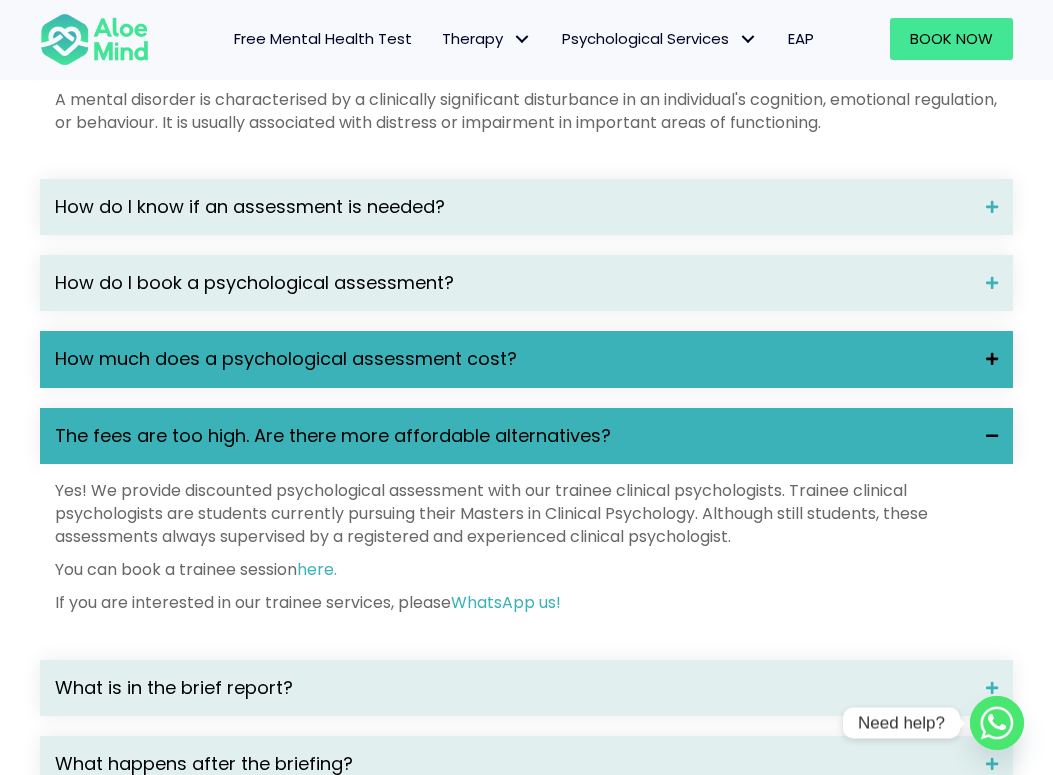 click on "How much does a psychological assessment cost?" at bounding box center (526, 359) 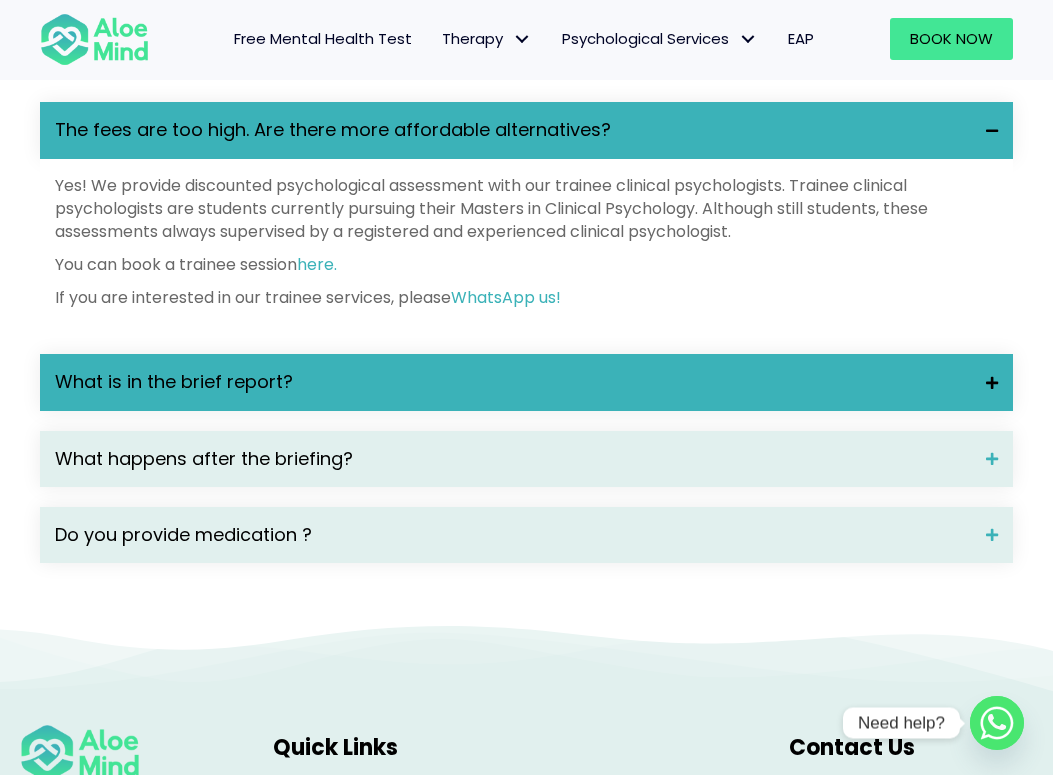 scroll, scrollTop: 3353, scrollLeft: 0, axis: vertical 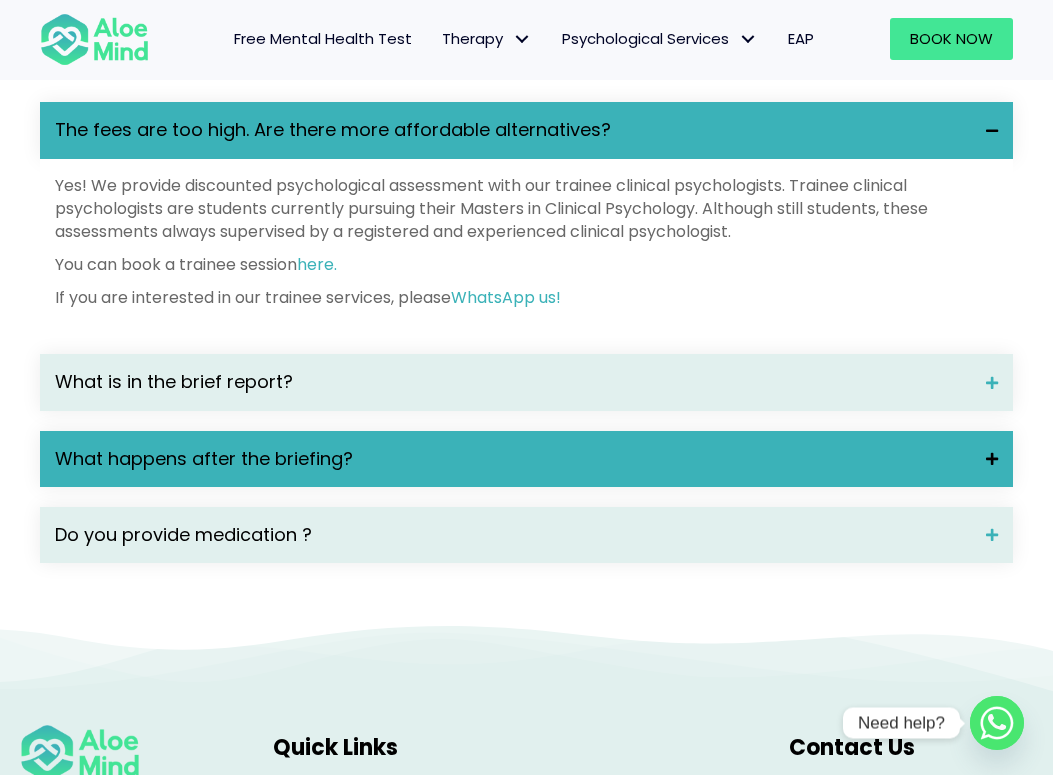 click on "What happens after the briefing?" at bounding box center (513, 459) 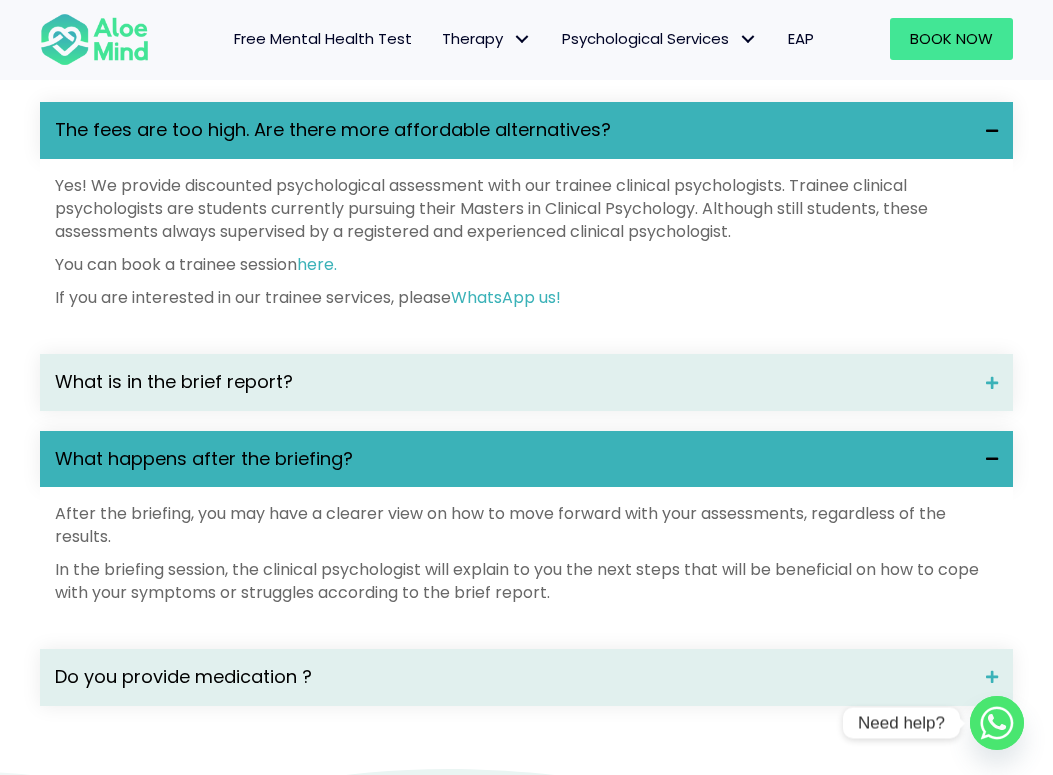 click on "What are mental health disorders?
A mental disorder is characterised by a clinically significant disturbance in an individual's cognition, emotional regulation, or behaviour. It is usually associated with distress or impairment in important areas of functioning.
How do I know if an assessment is needed?
If you or your child are experiencing persistent emotional regulation and behavioral issues that significantly impact daily life, it may indicate a need for a psychological assessment.
During the clinical intake, our psychologists will address your questions and concerns and determine whether an assessment is necessary. This will provide you with the information needed to make a well-informed decision.
How do I book a psychological assessment?
You can book our clinical intake  here ." at bounding box center (526, 126) 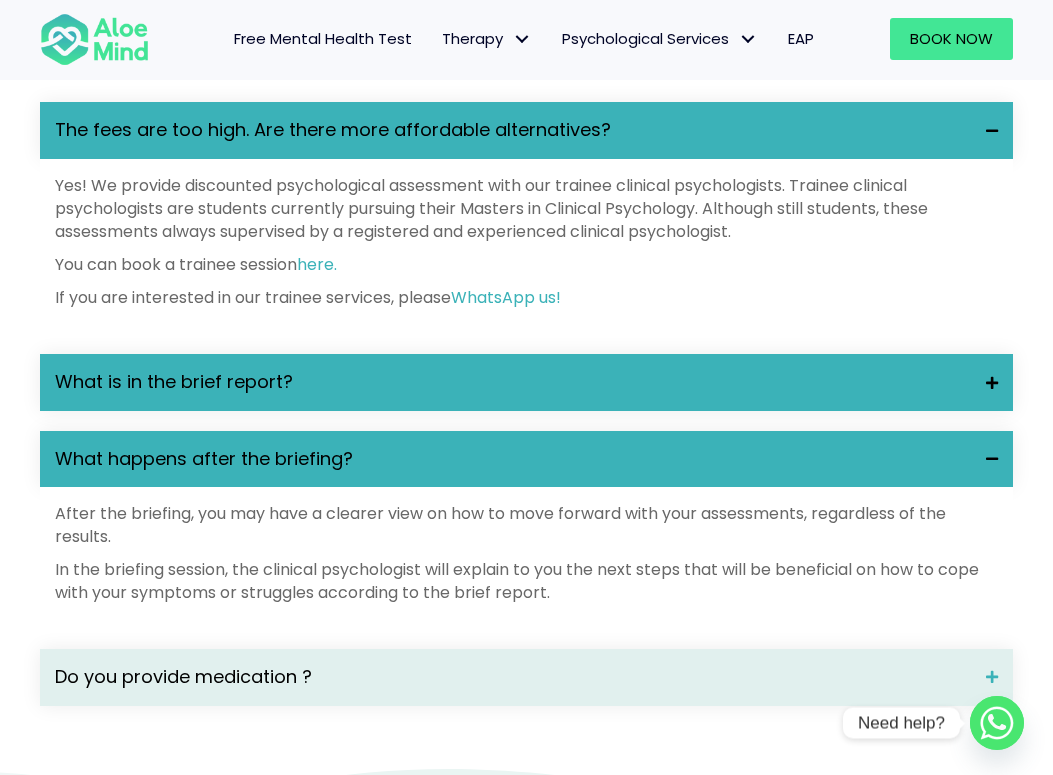 click on "What is in the brief report?" at bounding box center [526, 382] 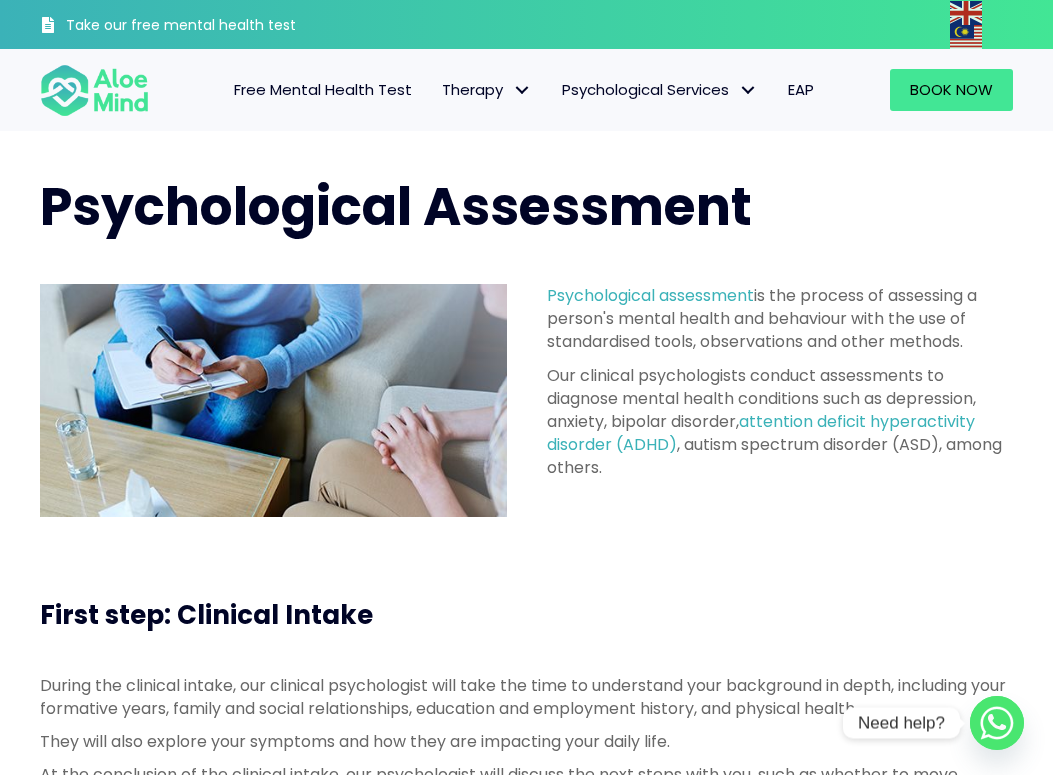 scroll, scrollTop: 0, scrollLeft: 0, axis: both 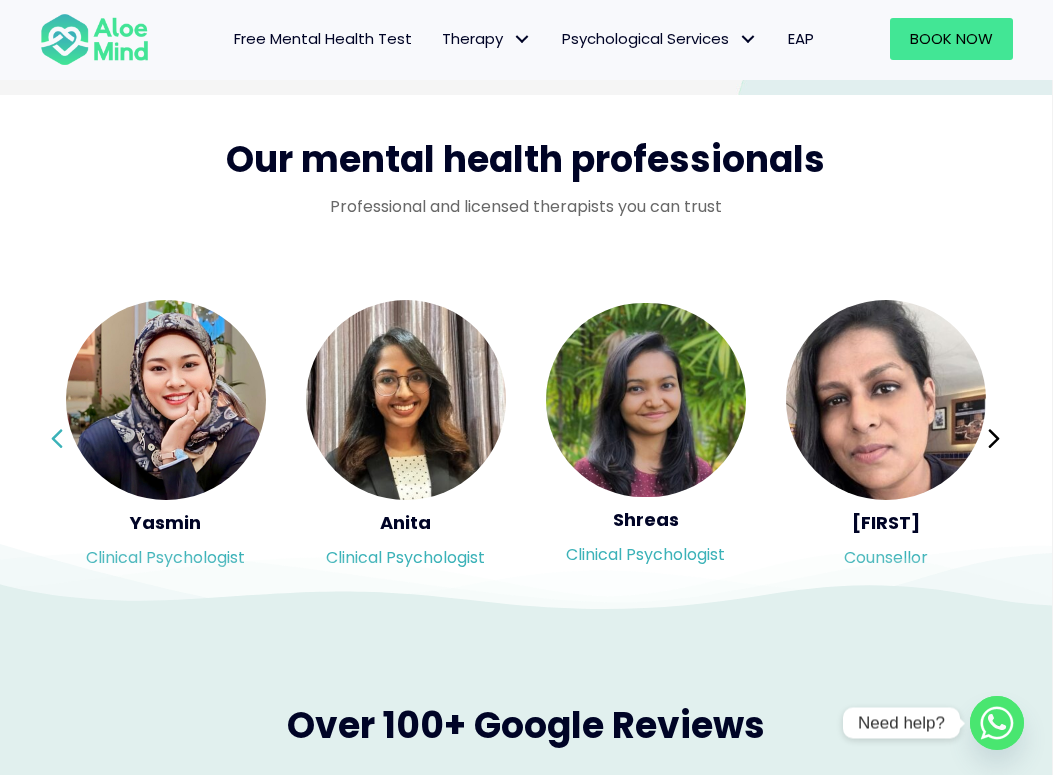 click on "Previous" at bounding box center (57, 439) 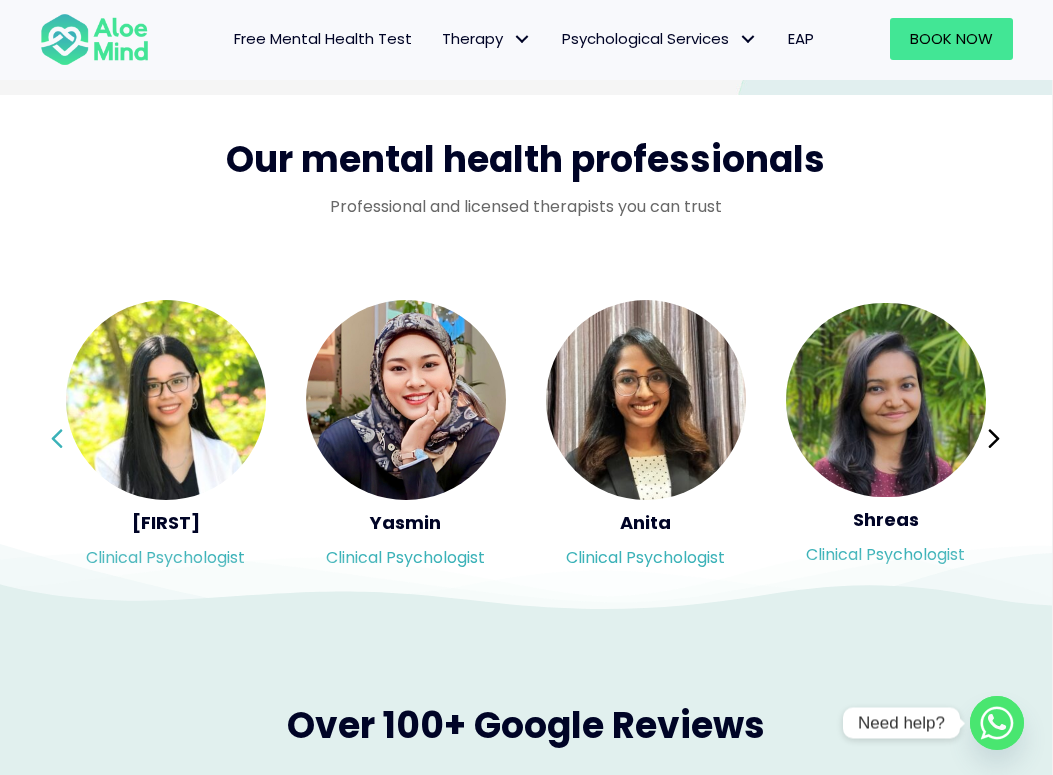 click on "Previous" at bounding box center [57, 439] 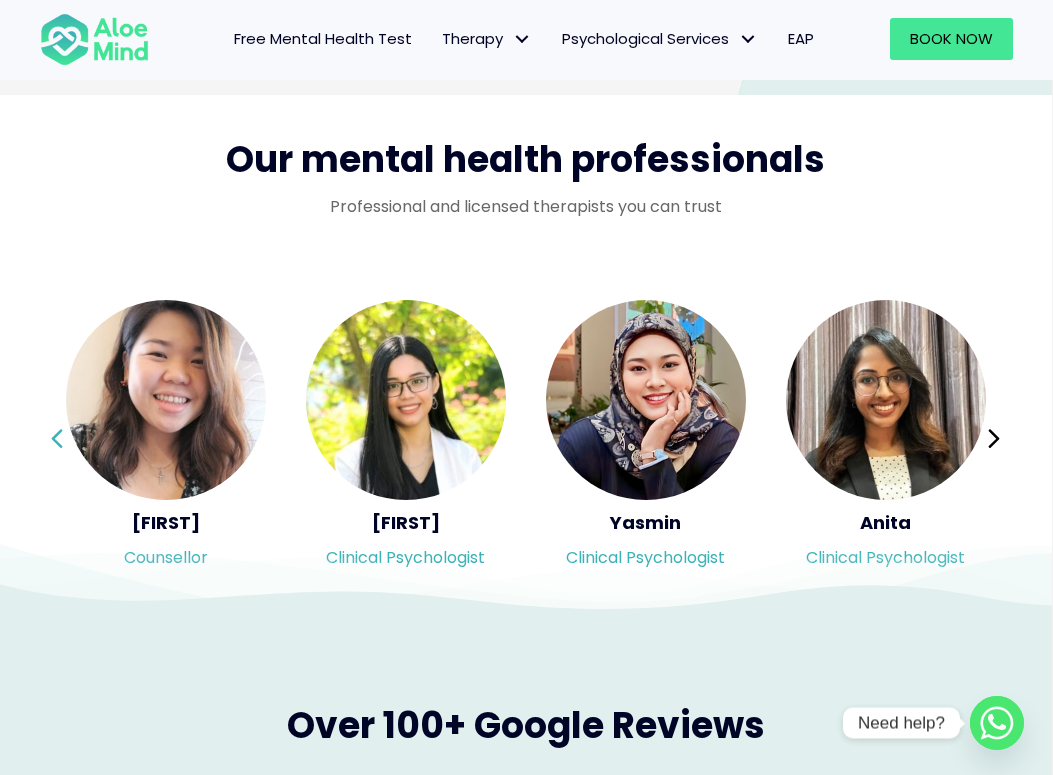 click on "Kah Mun Clinical psychologist
Jean Clinical psychologist
Wei Shan Clinical psychologist
Yen Li Clinical psychologist" at bounding box center [525, 439] 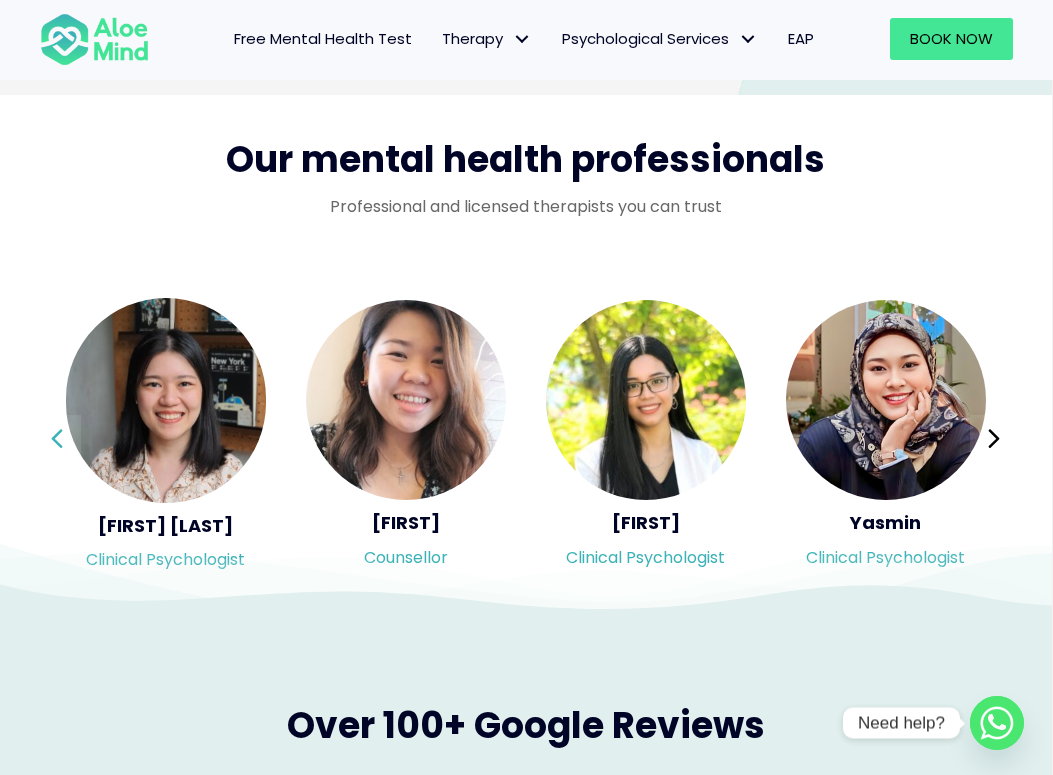 click on "Previous" at bounding box center [57, 439] 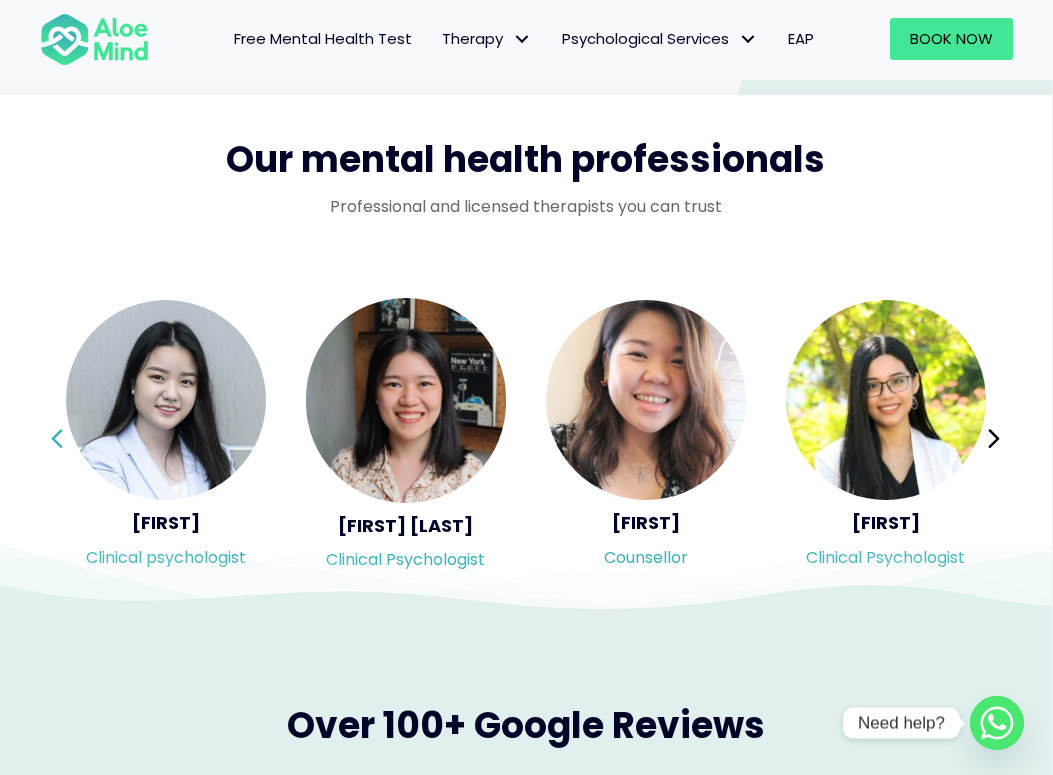 click on "Kah Mun Clinical psychologist
Jean Clinical psychologist
Wei Shan Clinical psychologist
Yen Li Clinical psychologist" at bounding box center (525, 439) 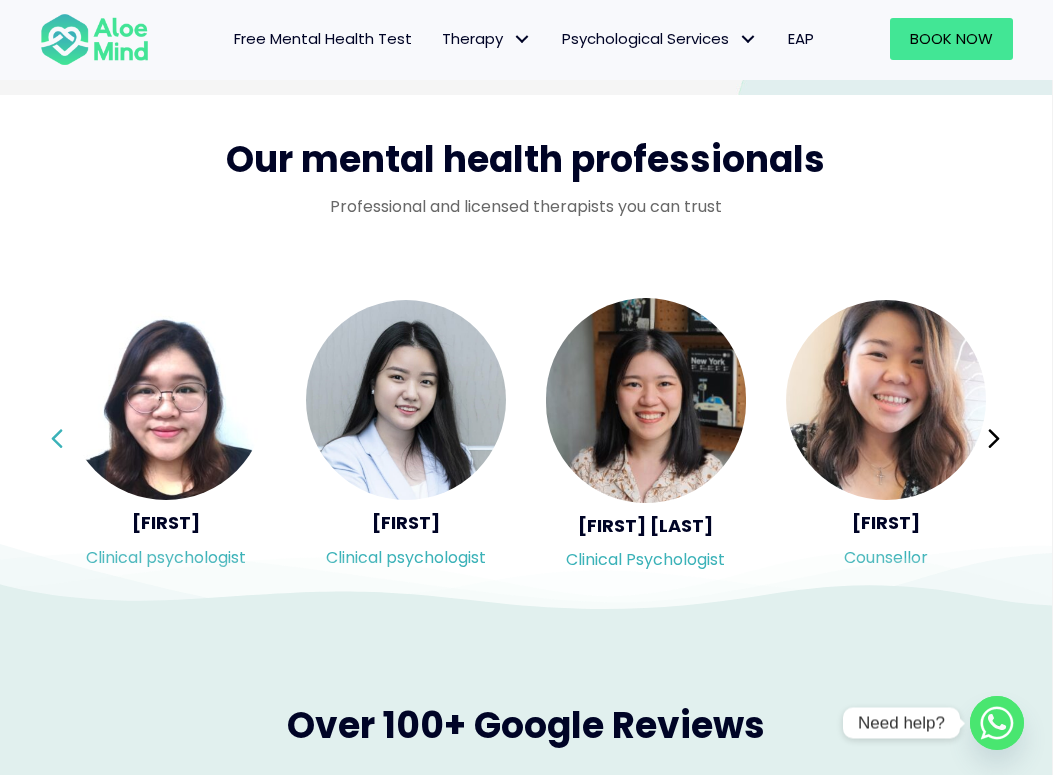 click on "Previous" at bounding box center [57, 439] 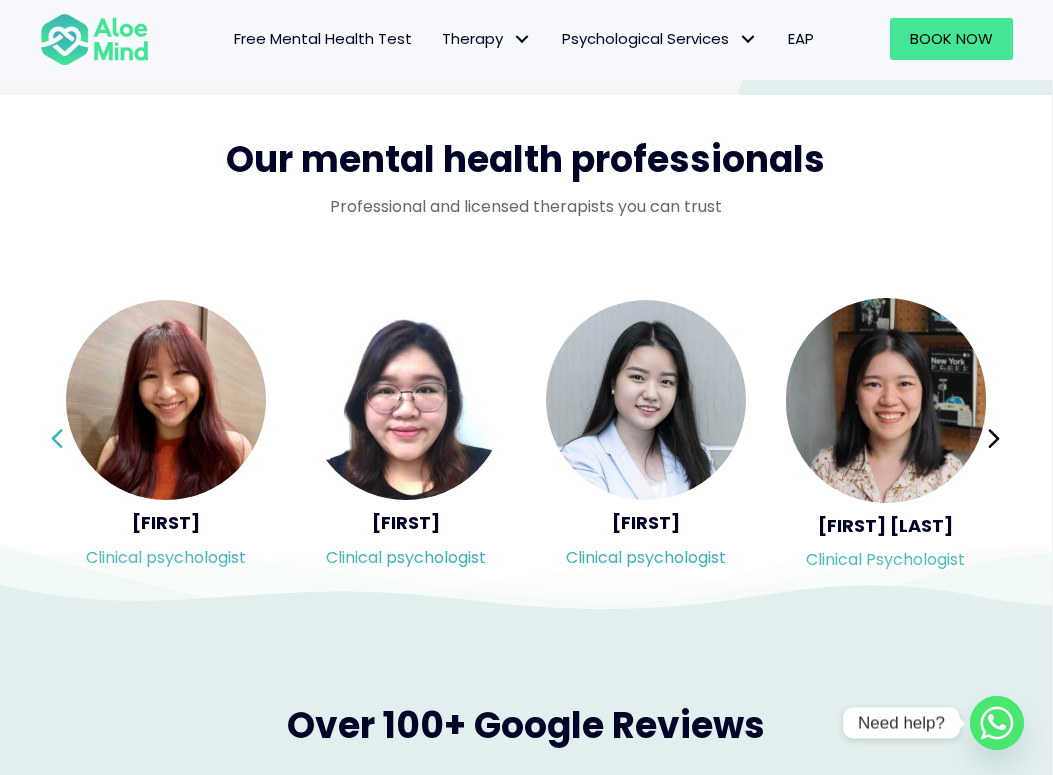 click on "Previous" at bounding box center [57, 439] 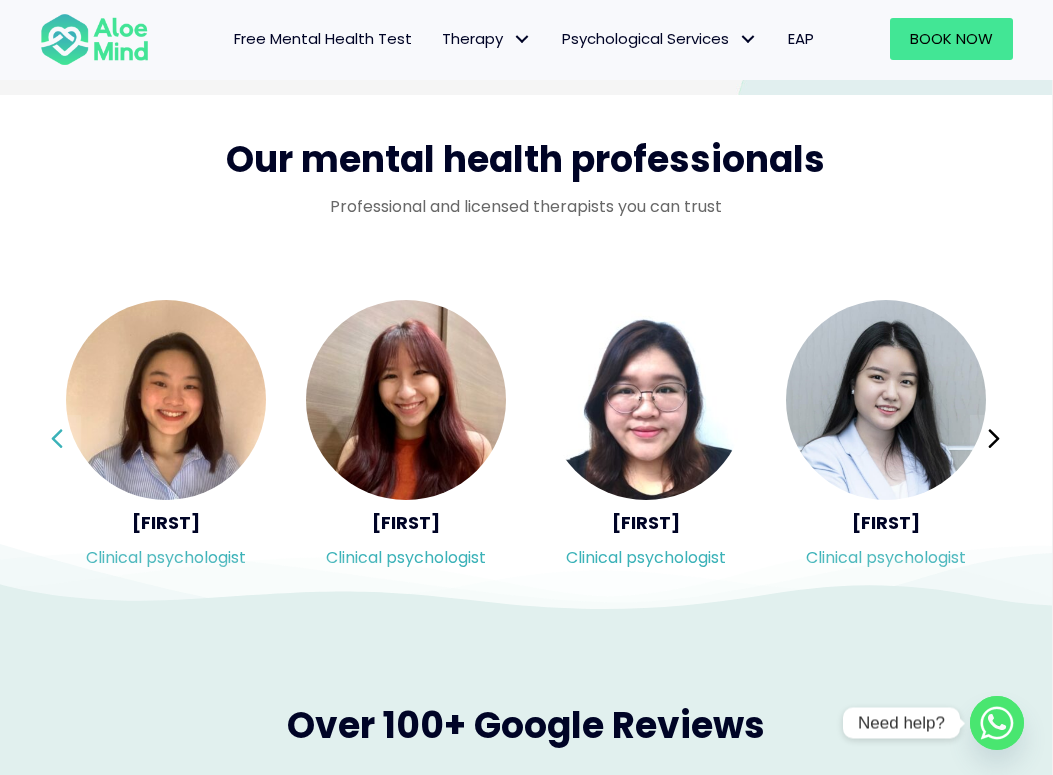 click on "Previous" at bounding box center (57, 439) 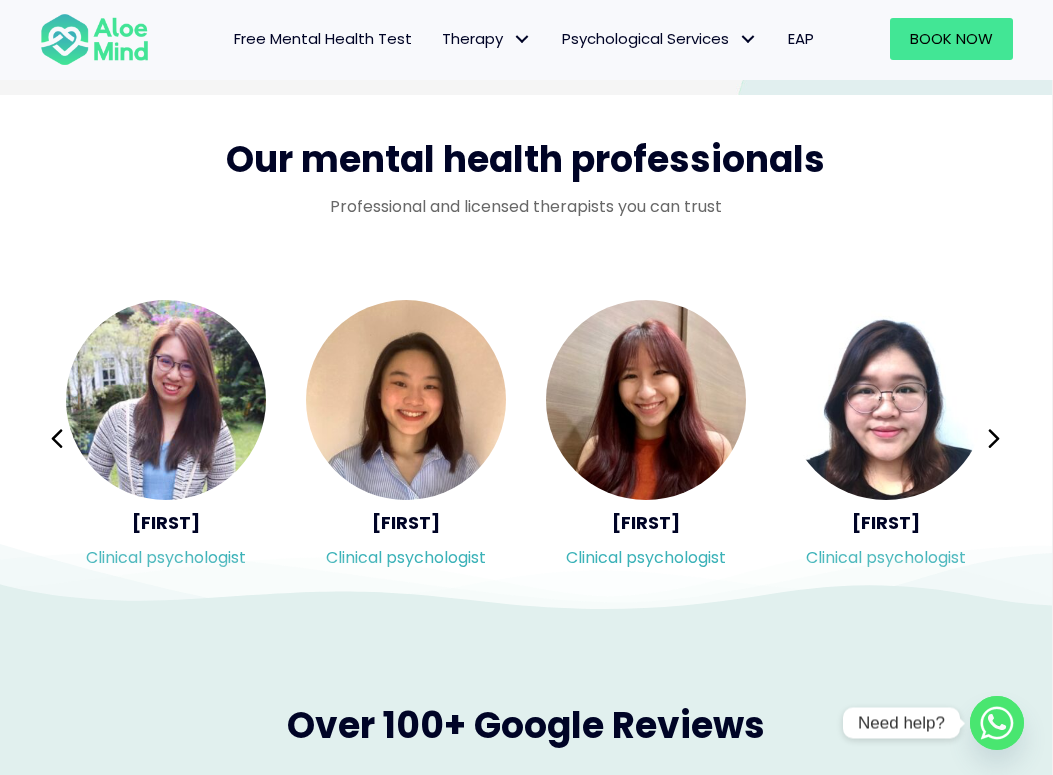 click on "Previous" at bounding box center [57, 439] 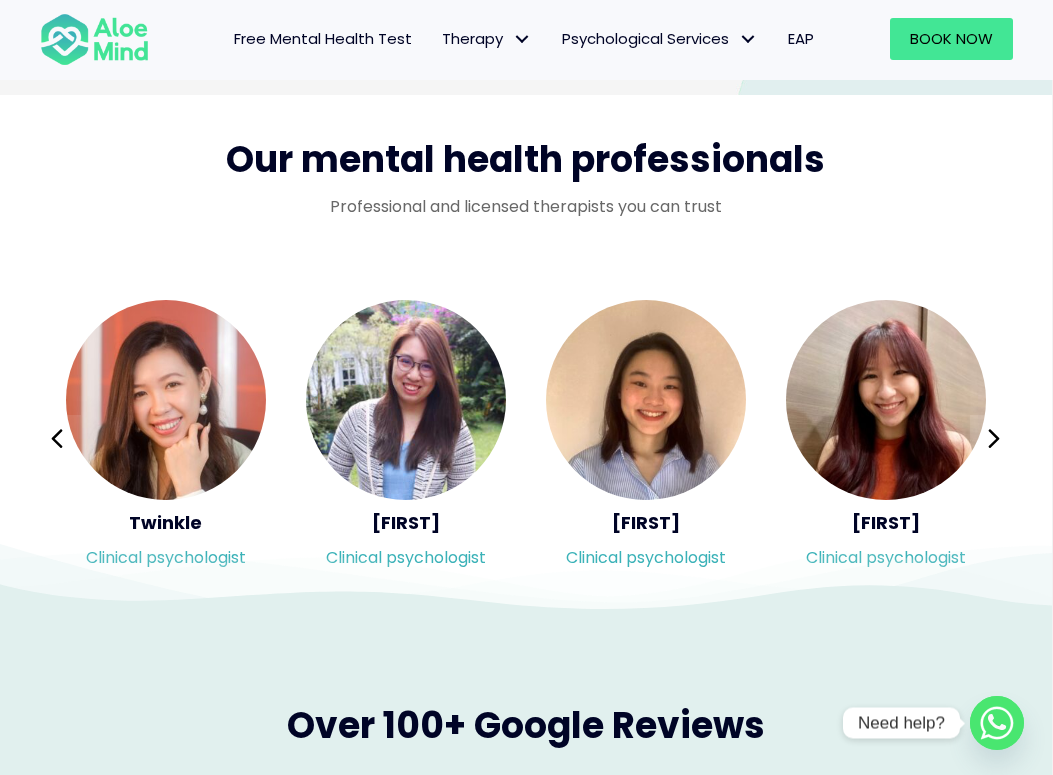 click on "Previous" at bounding box center [57, 439] 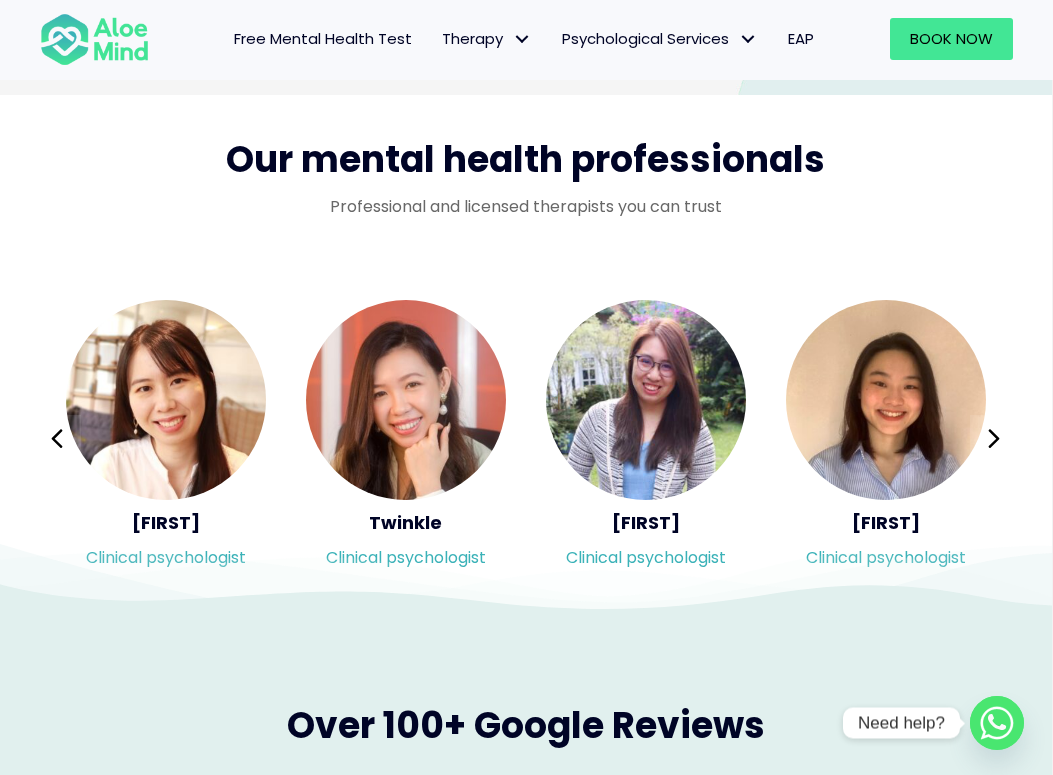 click on "Previous" at bounding box center (57, 439) 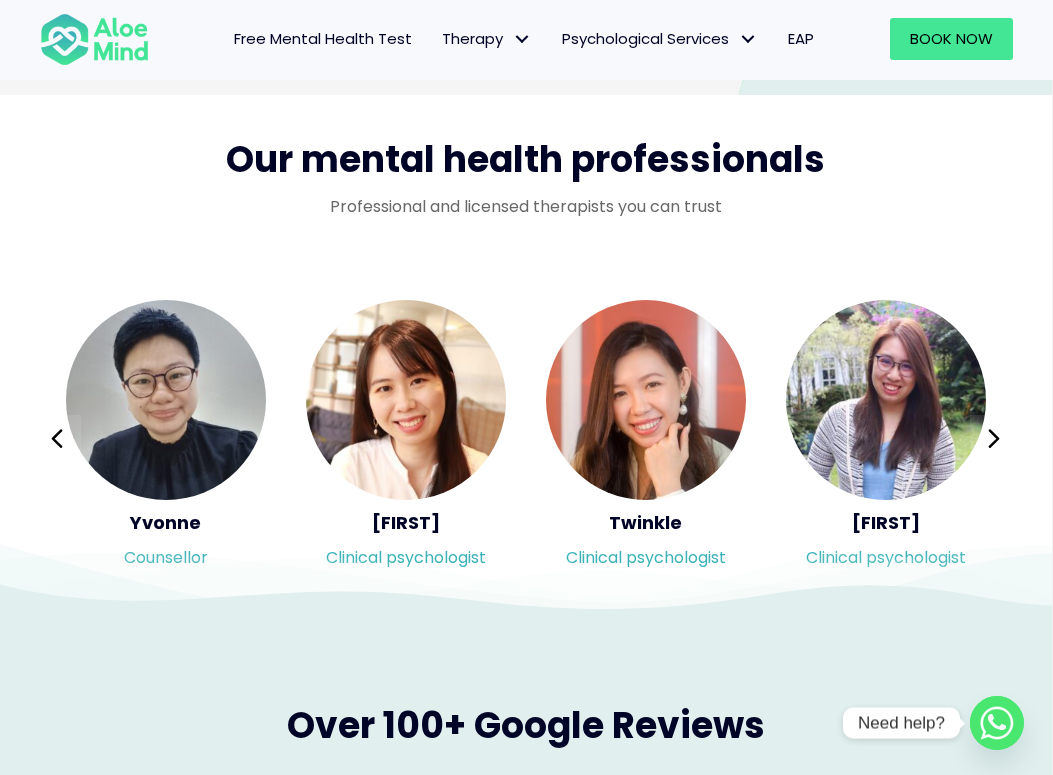 click on "Kah Mun Clinical psychologist
Jean Clinical psychologist
Wei Shan Clinical psychologist
Yen Li Clinical psychologist" at bounding box center (525, 439) 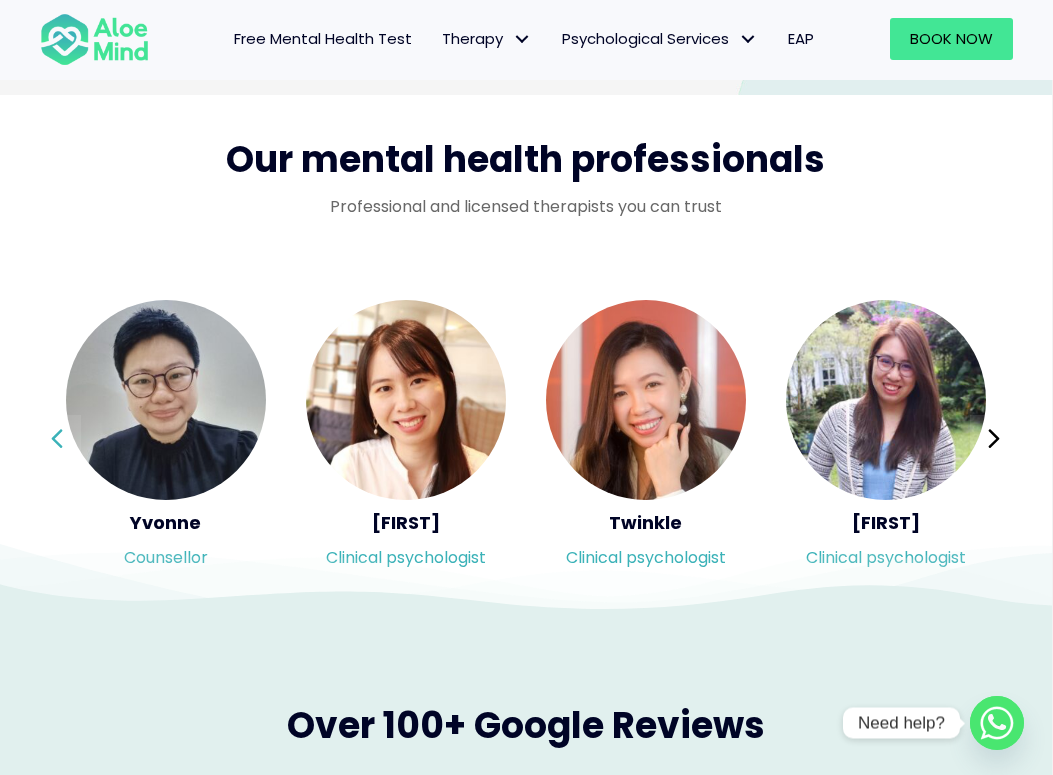 click on "Previous" at bounding box center (57, 439) 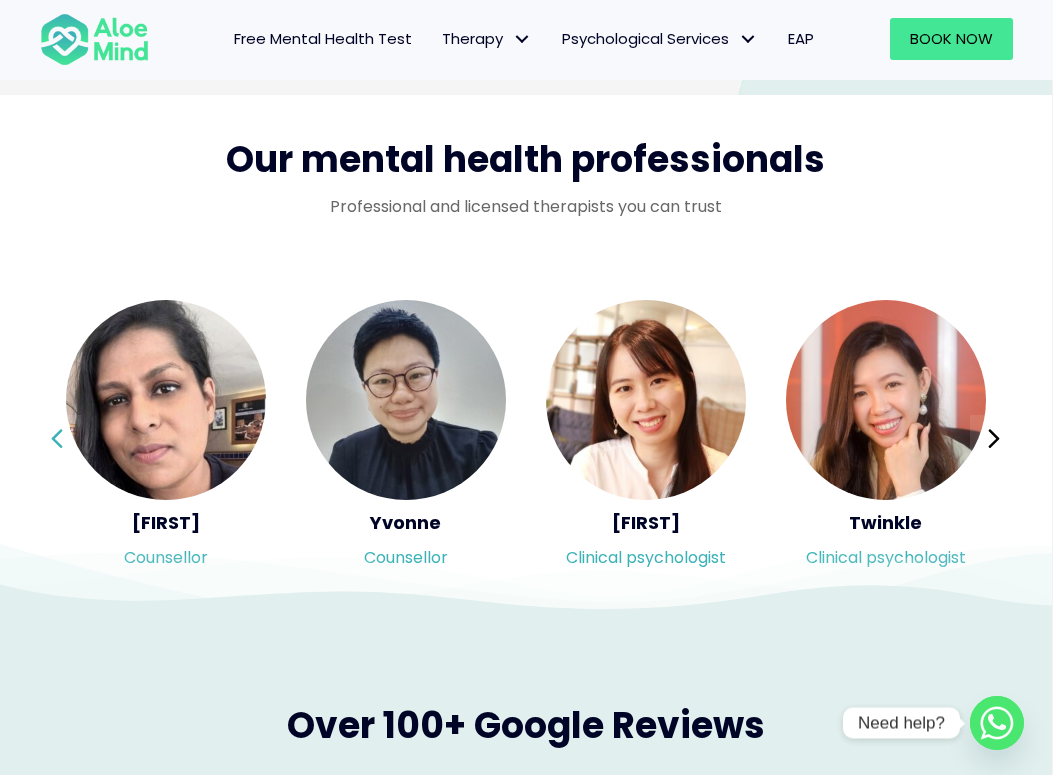 click on "Previous" at bounding box center [57, 439] 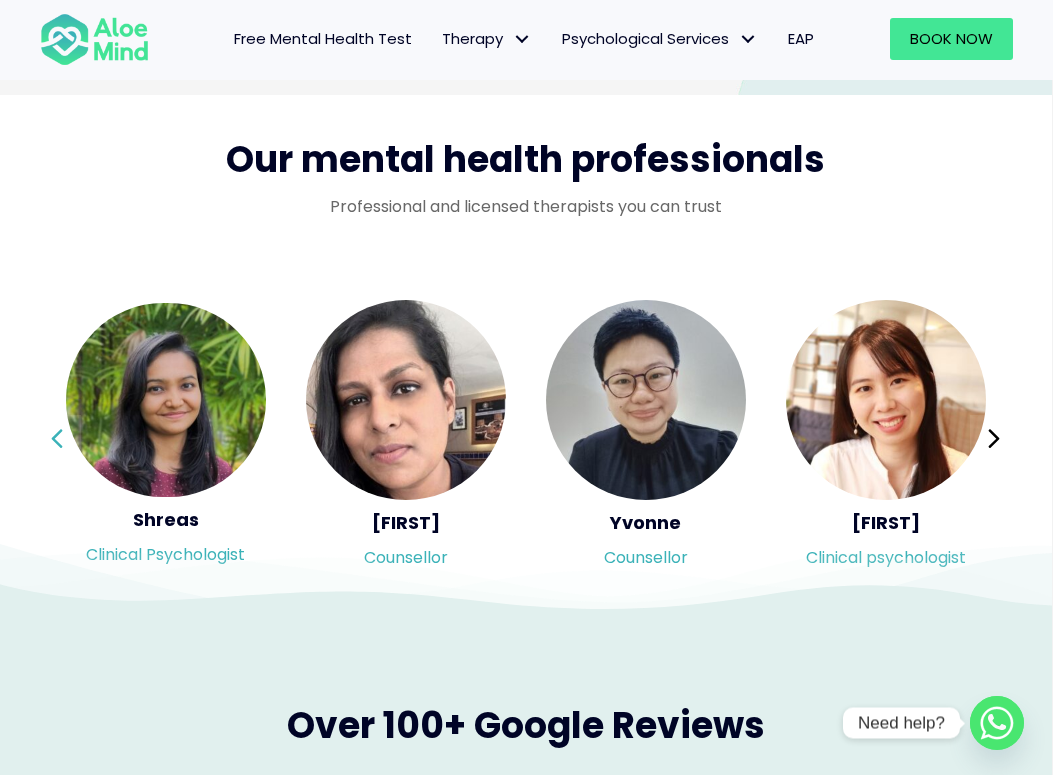 click on "Kah Mun Clinical psychologist
Jean Clinical psychologist
Wei Shan Clinical psychologist
Yen Li Clinical psychologist" at bounding box center [525, 439] 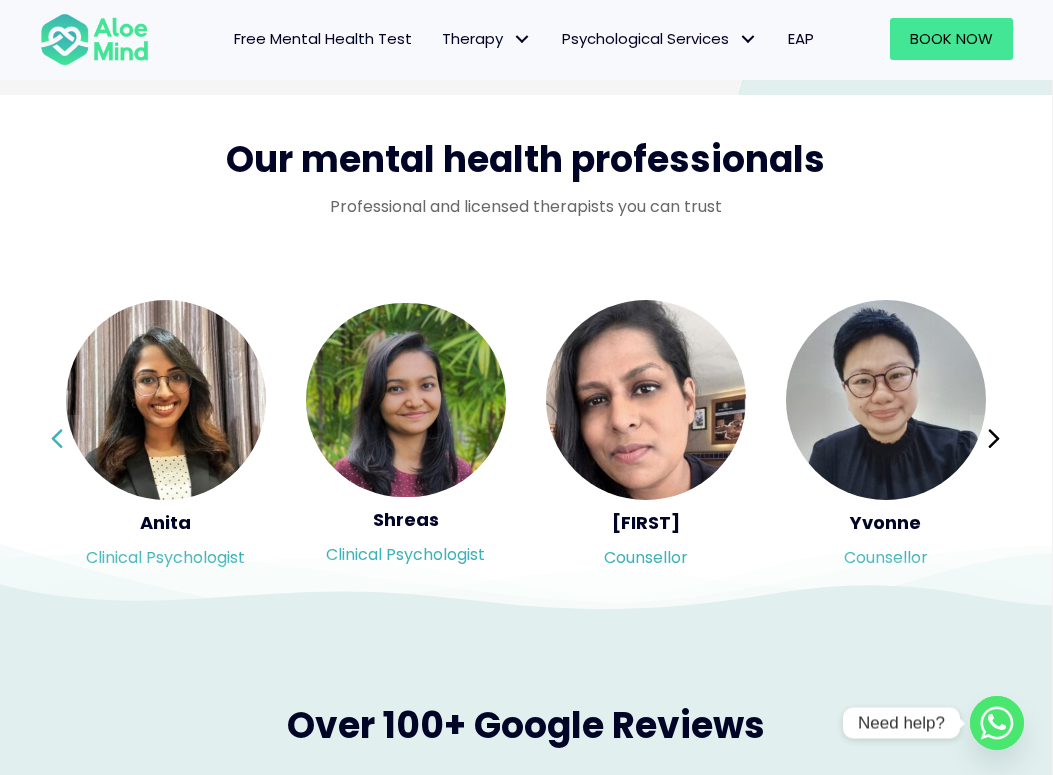 click on "Kah Mun Clinical psychologist
Jean Clinical psychologist
Wei Shan Clinical psychologist
Yen Li Clinical psychologist" at bounding box center [525, 439] 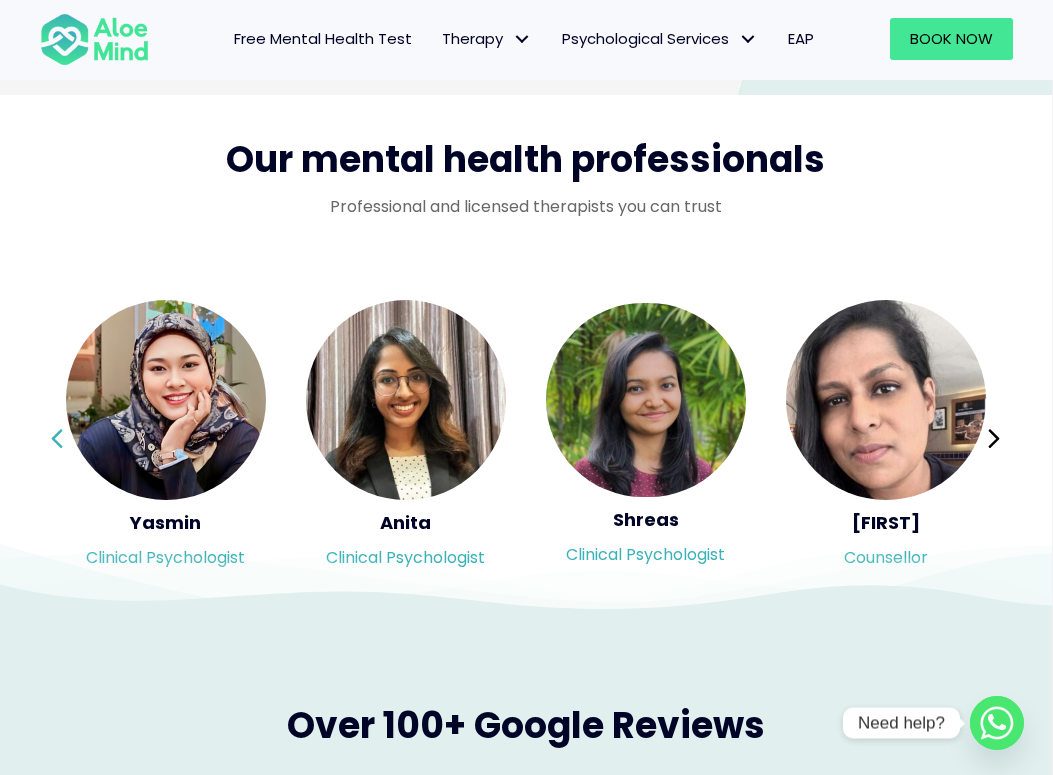 click on "Kah Mun Clinical psychologist
Jean Clinical psychologist
Wei Shan Clinical psychologist
Yen Li Clinical psychologist" at bounding box center [525, 439] 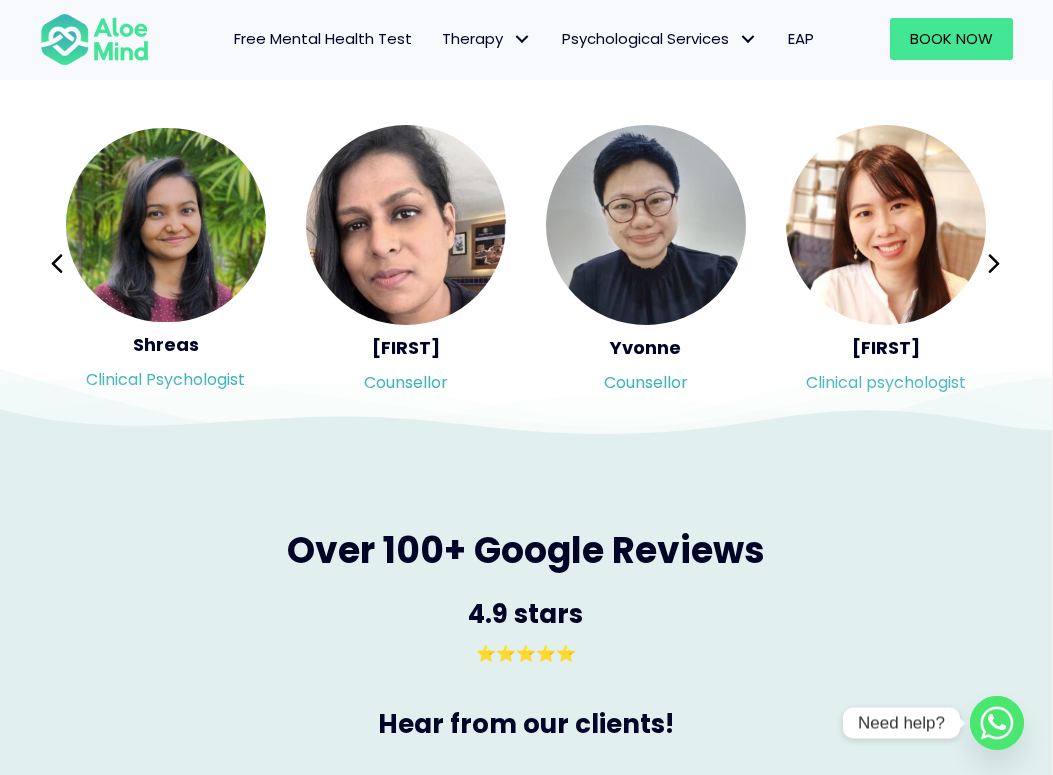 scroll, scrollTop: 3248, scrollLeft: 1, axis: both 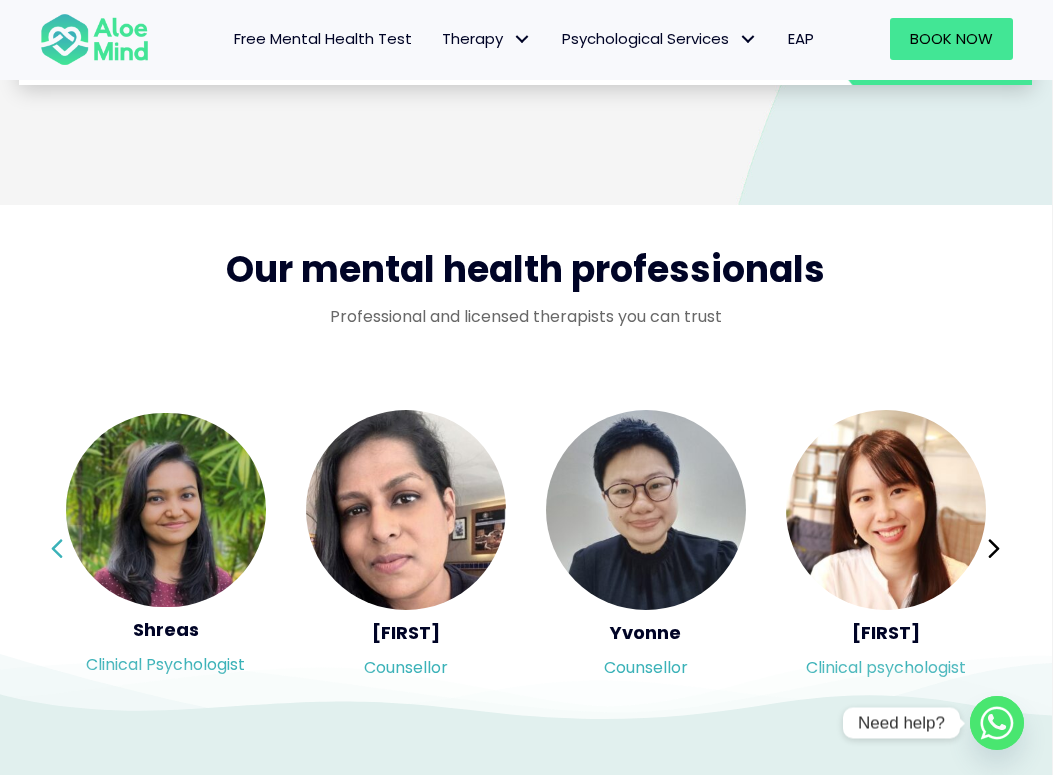 click 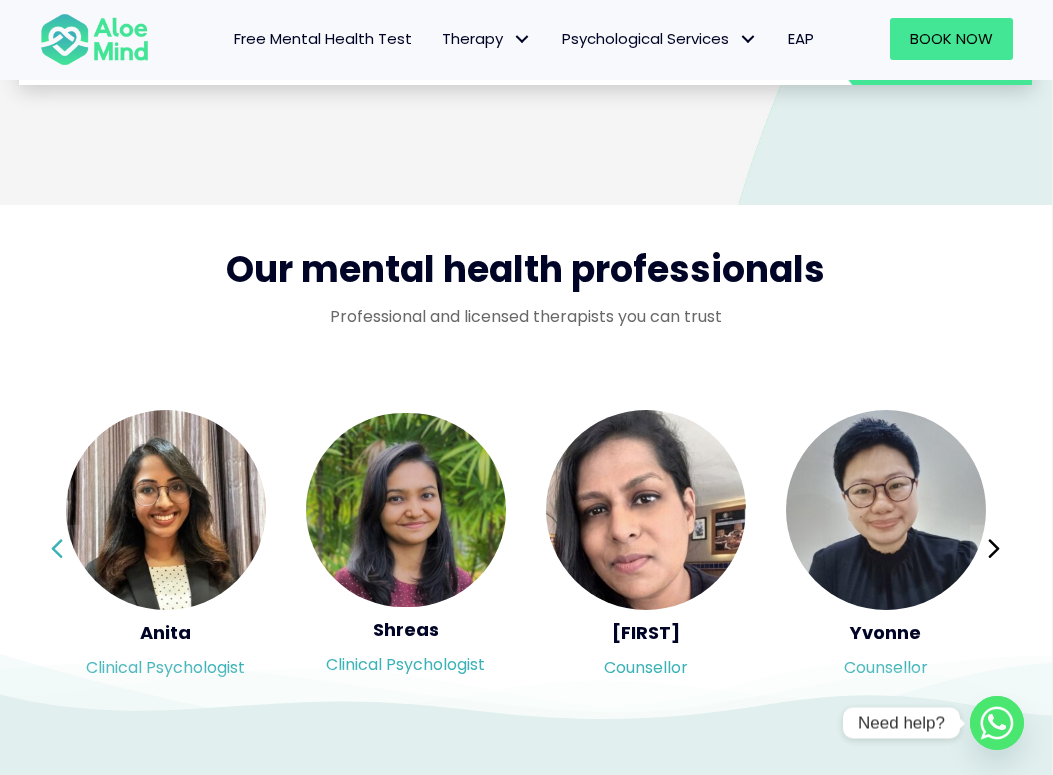 click on "Kah Mun Clinical psychologist
Jean Clinical psychologist
Wei Shan Clinical psychologist
Yen Li Clinical psychologist" at bounding box center [525, 549] 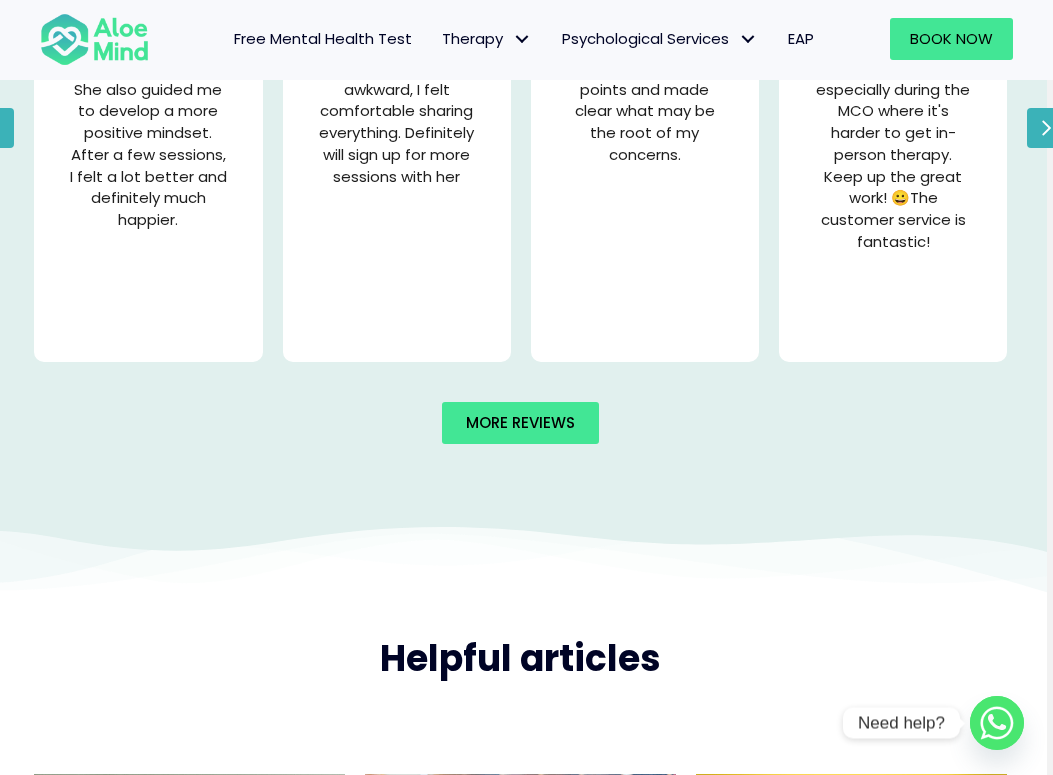 scroll, scrollTop: 4839, scrollLeft: 6, axis: both 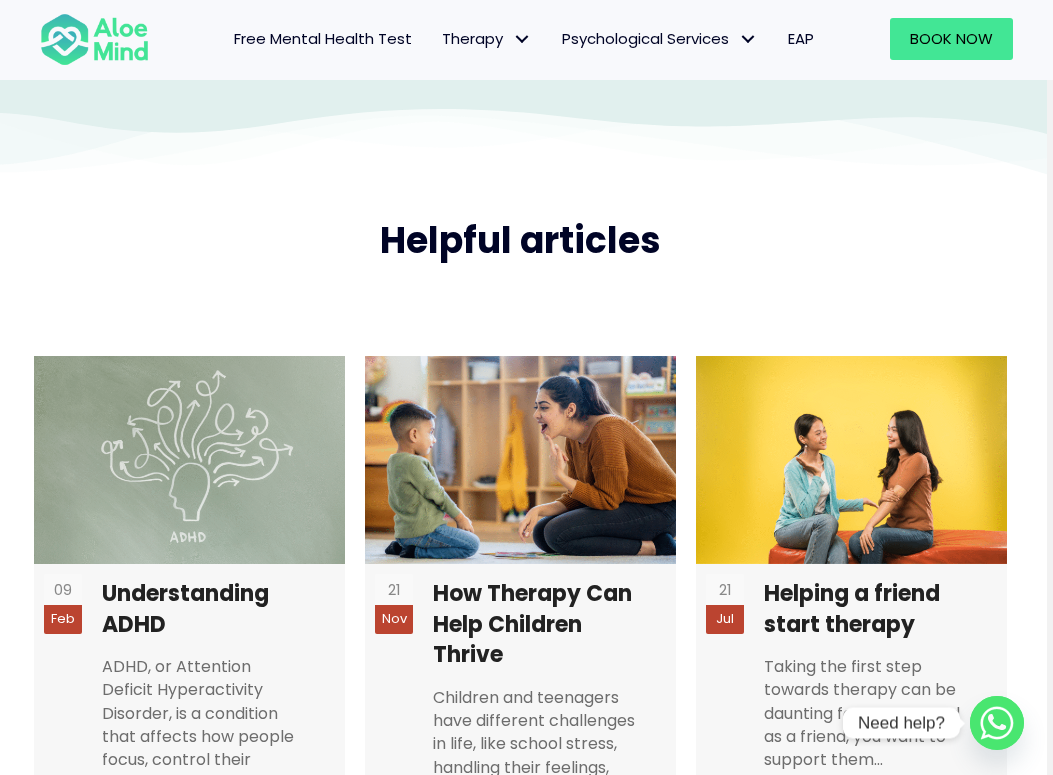 click at bounding box center (94, 39) 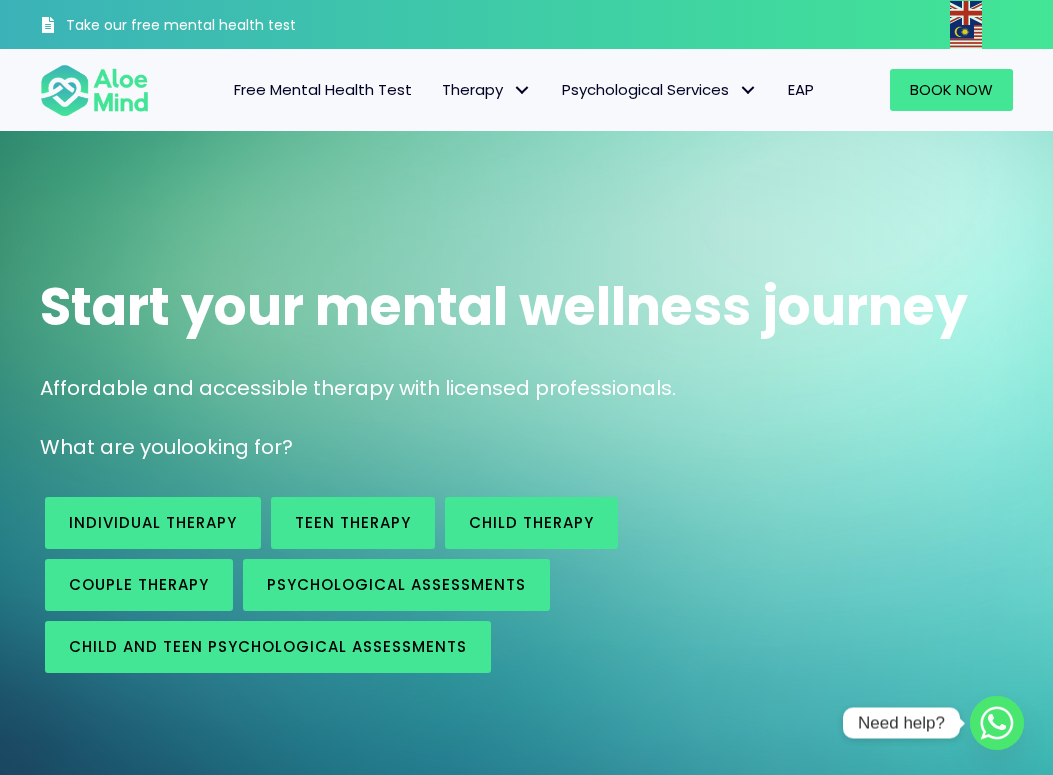 scroll, scrollTop: 0, scrollLeft: 0, axis: both 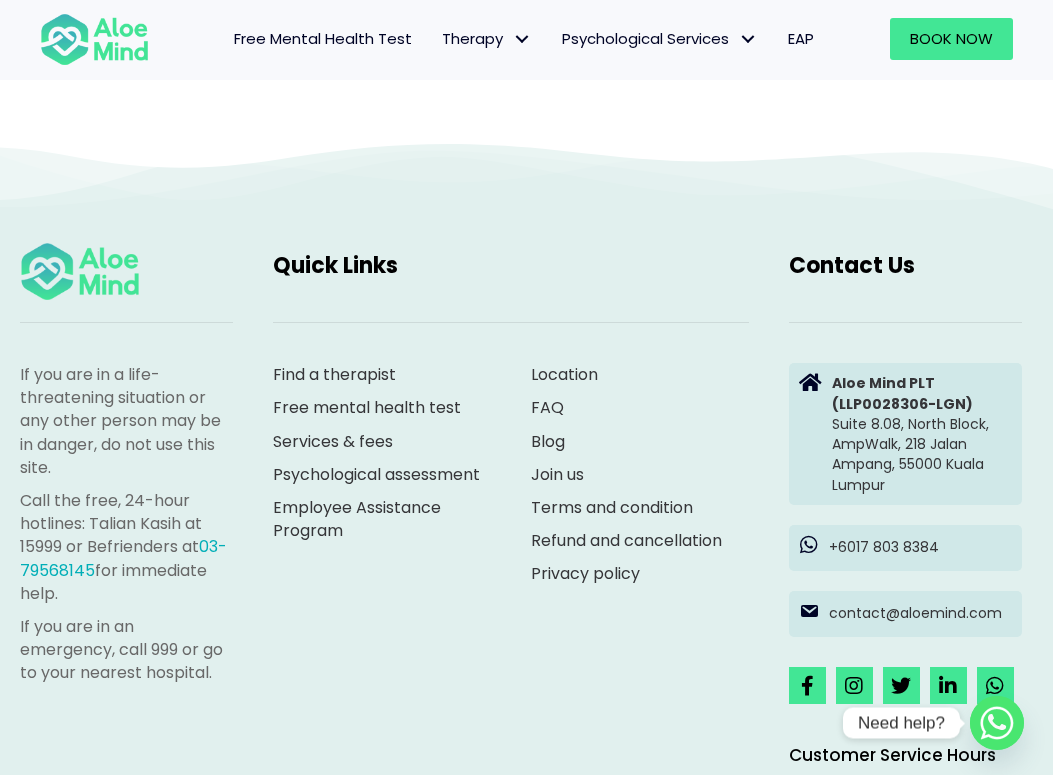 click at bounding box center [80, 271] 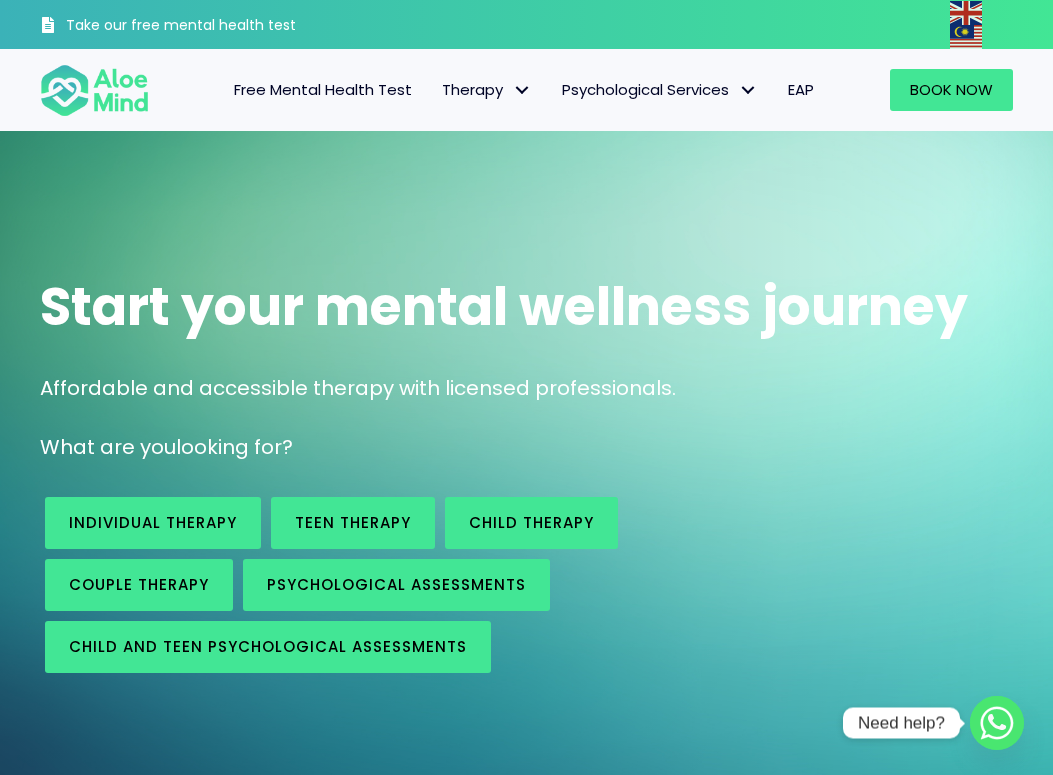 scroll, scrollTop: 0, scrollLeft: 0, axis: both 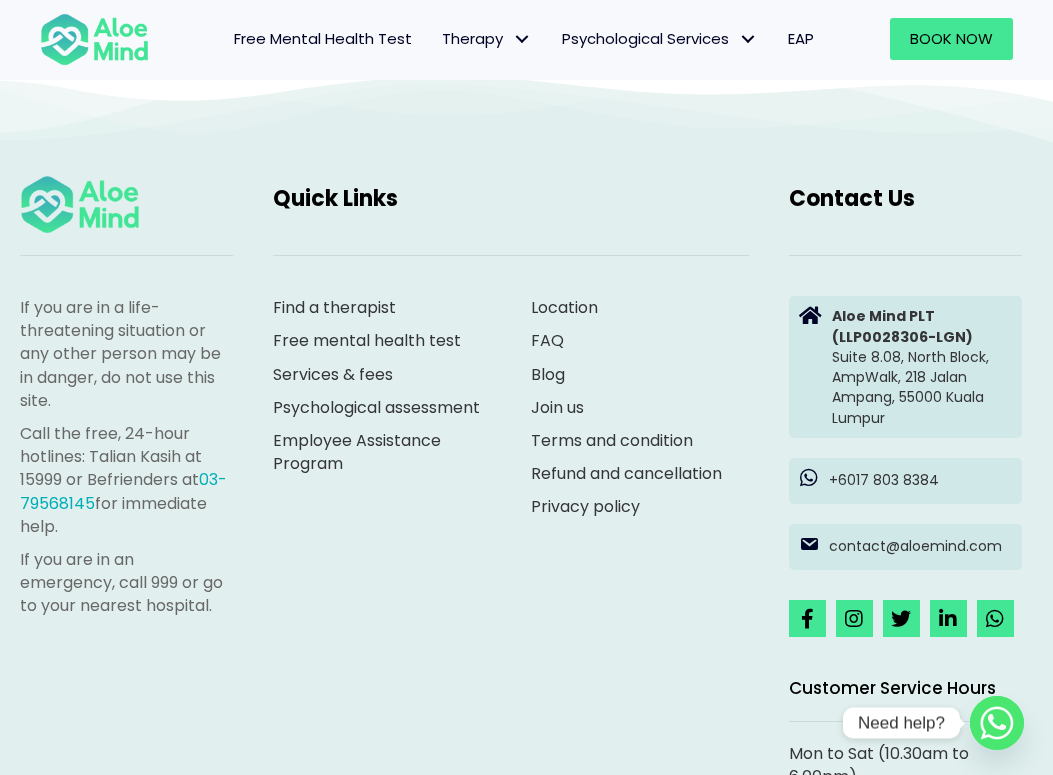 click on "FAQ" at bounding box center (547, 340) 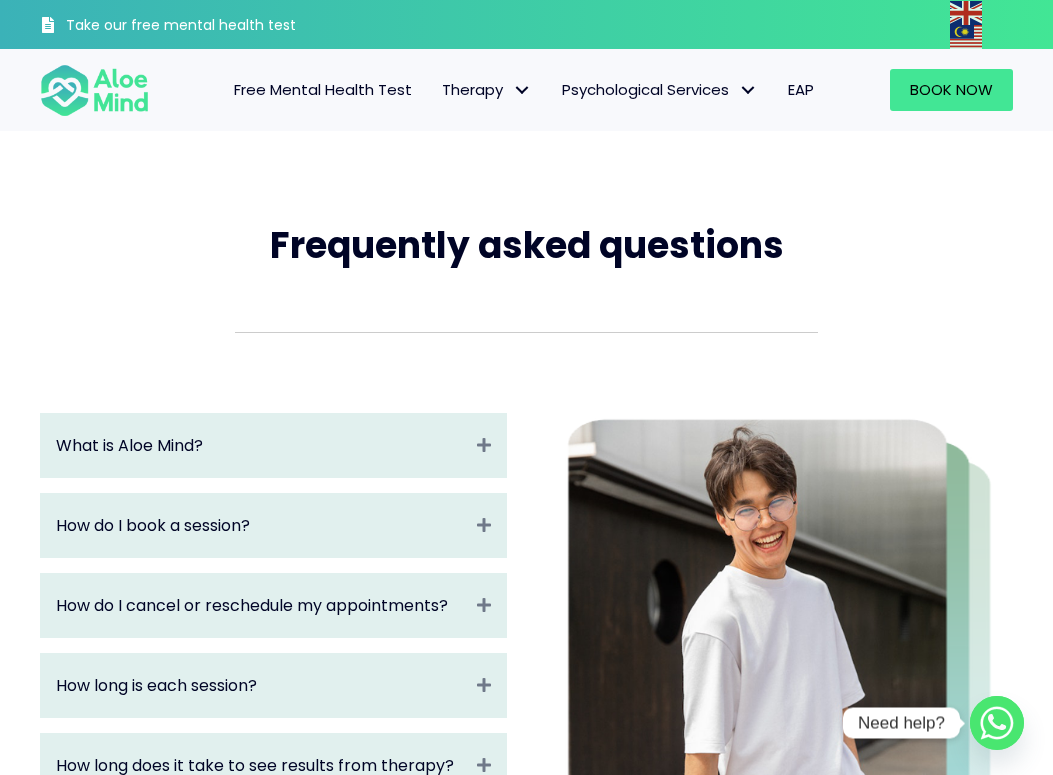 scroll, scrollTop: 0, scrollLeft: 0, axis: both 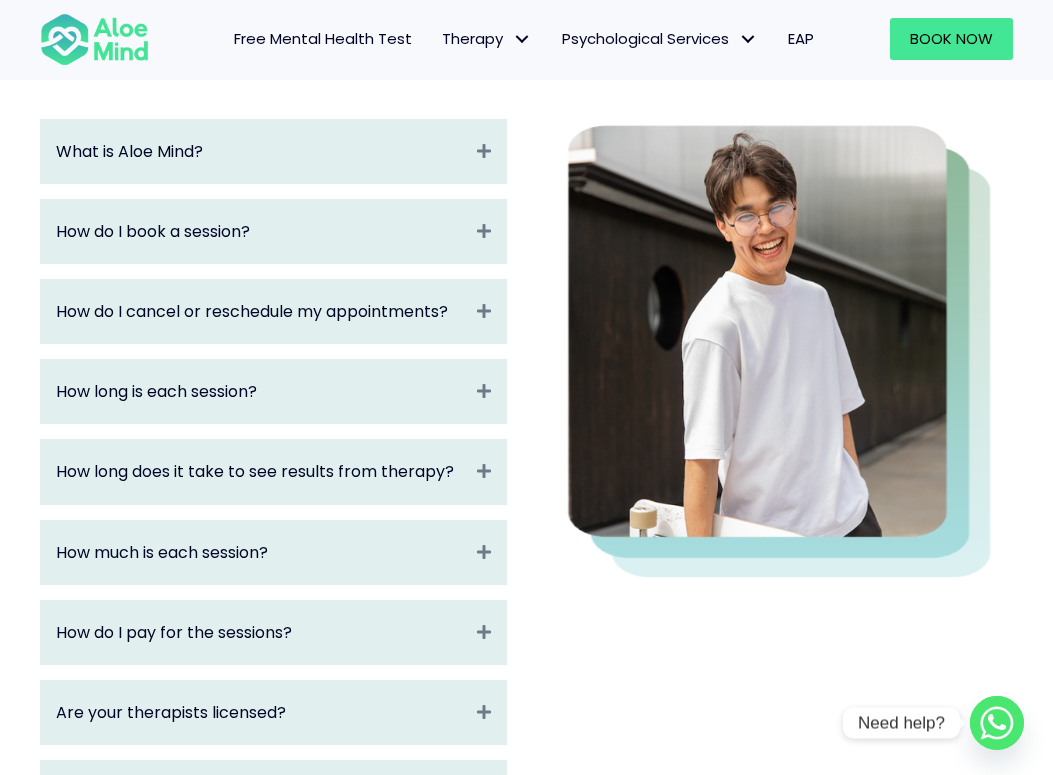 click on "What is Aloe Mind?
Expand
Aloe Mind is a platform to connect people in need to licensed clinical psychologists and counsellors. Our mission is to make mental health care affordable and accessible to all. We offer online and in-person individual therapy, couple therapy and psychological assessments.
How do I book a session?
Expand
Aloe Mind lets you easily book and payment for your therapy sessions online!
We offer both in-person and online sessions.
Just pick your therapist, service and preferred time  here . Complete the form and payment and you're set for a session with your therapist!
How do I cancel or reschedule my appointments?
Expand
Please cancel or reschedule your session at least 24 hours in advance.
here  to learn more.
For cancellations, please email  [EMAIL]  or
." at bounding box center (273, 684) 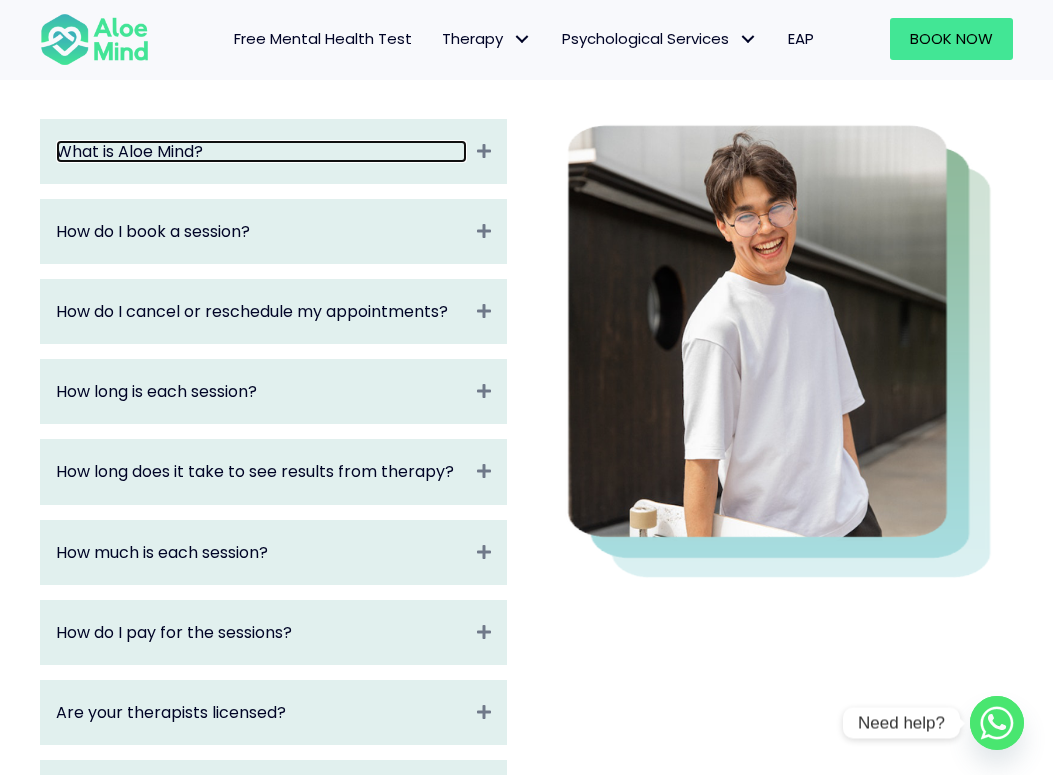 click on "What is Aloe Mind?" at bounding box center [261, 151] 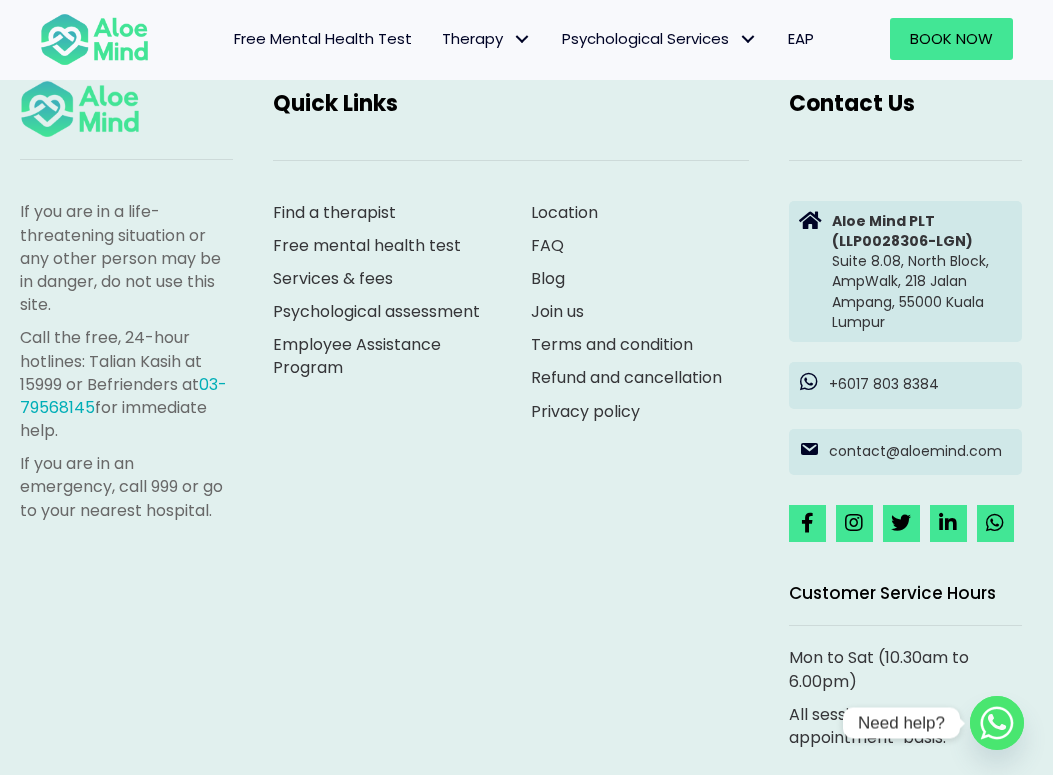 scroll, scrollTop: 1895, scrollLeft: 0, axis: vertical 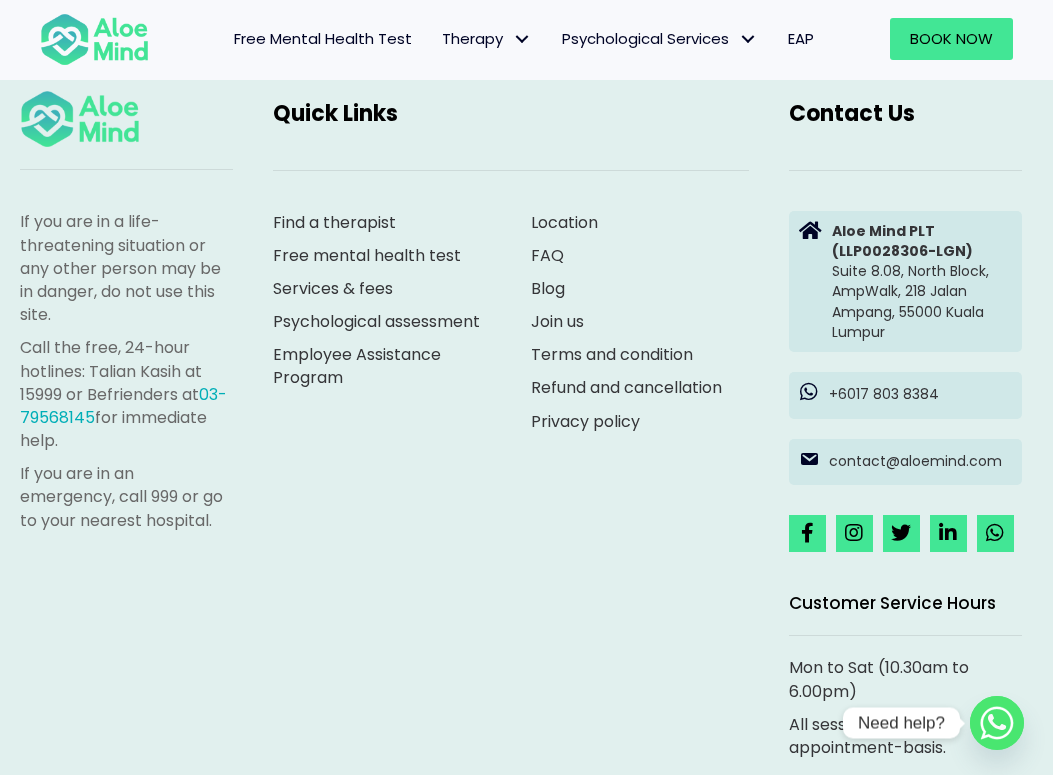 click on "Join us" at bounding box center [557, 321] 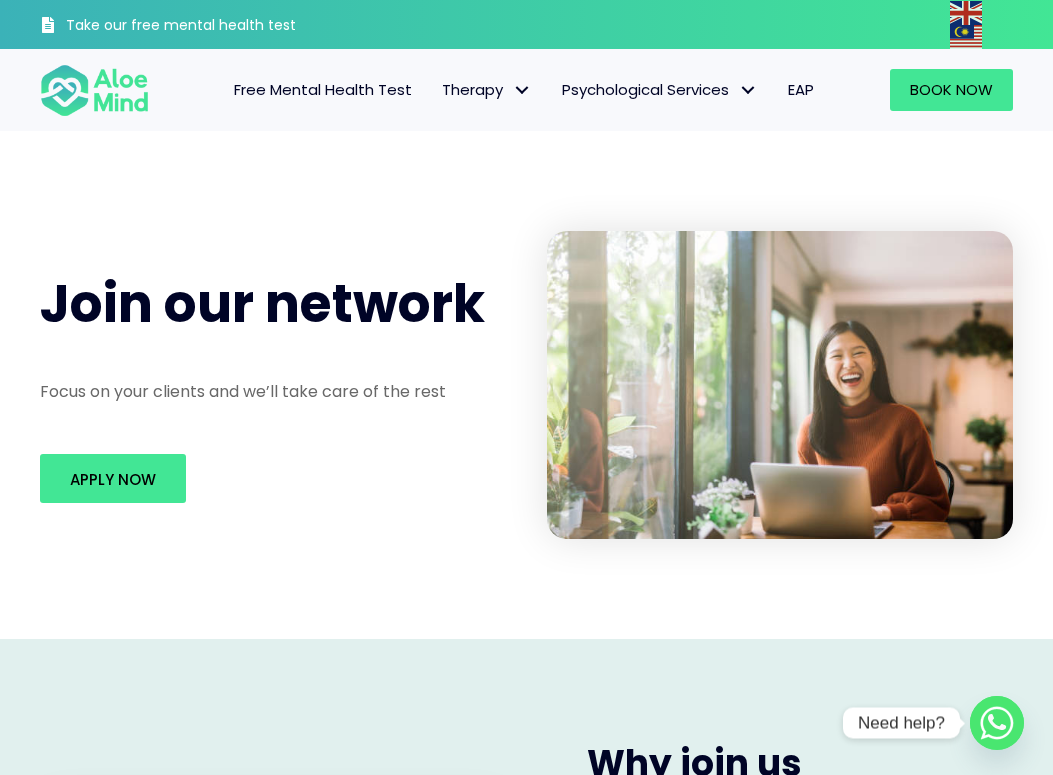scroll, scrollTop: 0, scrollLeft: 0, axis: both 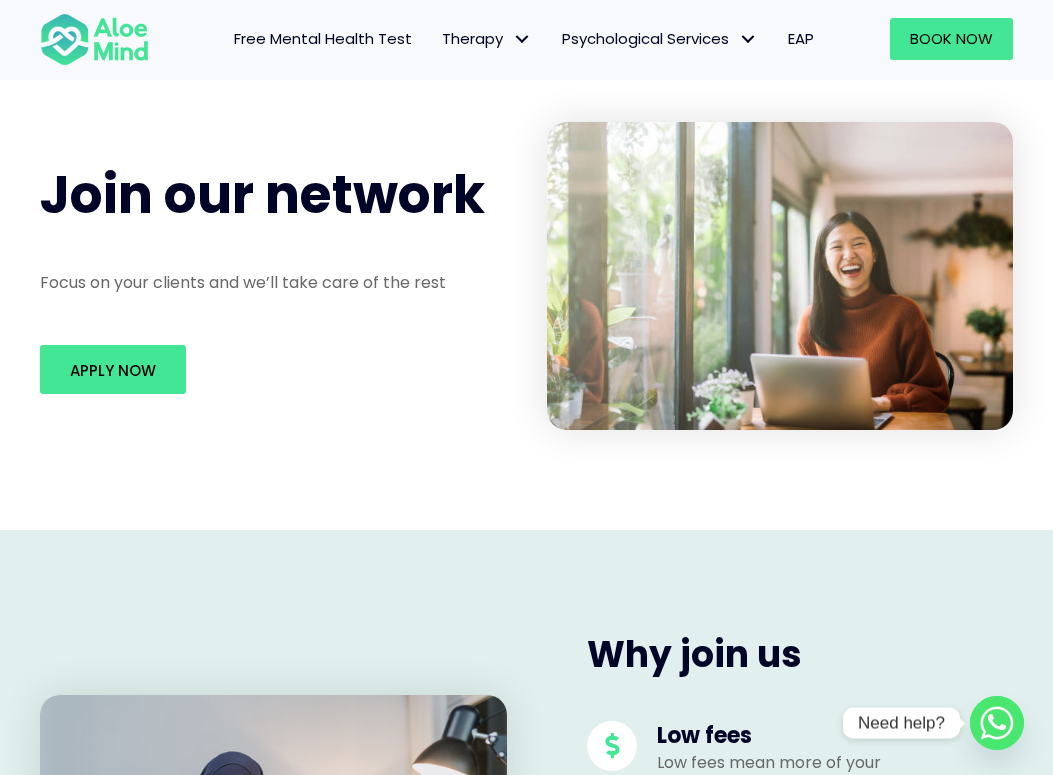 click at bounding box center (94, 39) 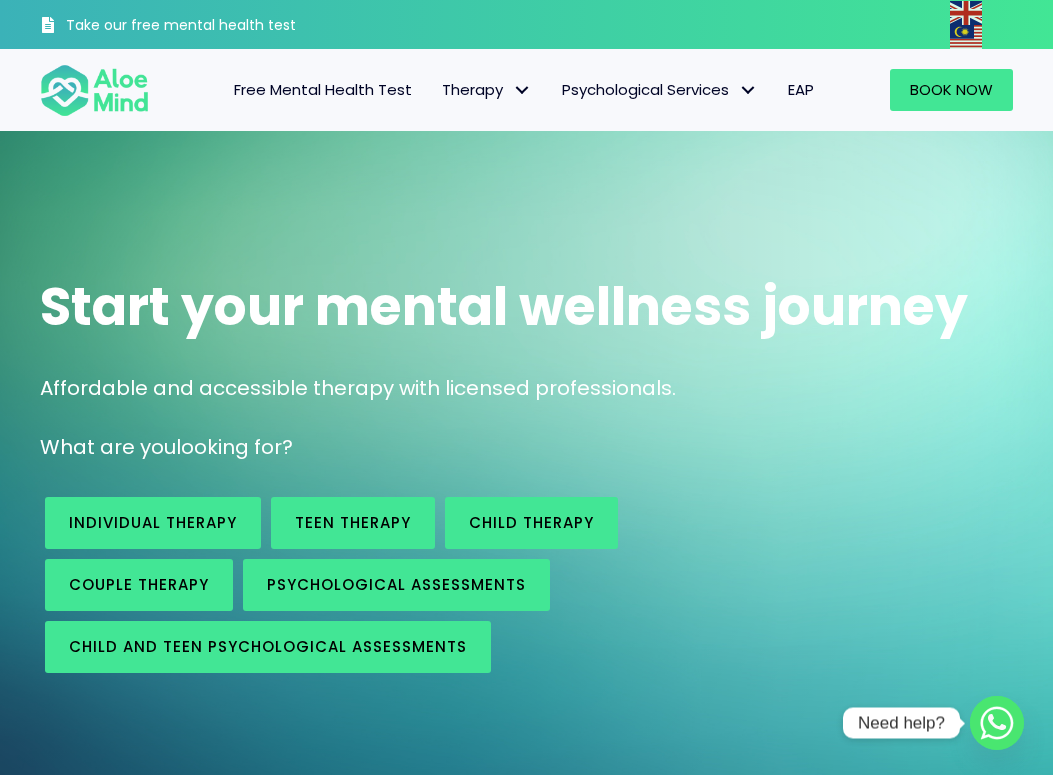 scroll, scrollTop: 0, scrollLeft: 0, axis: both 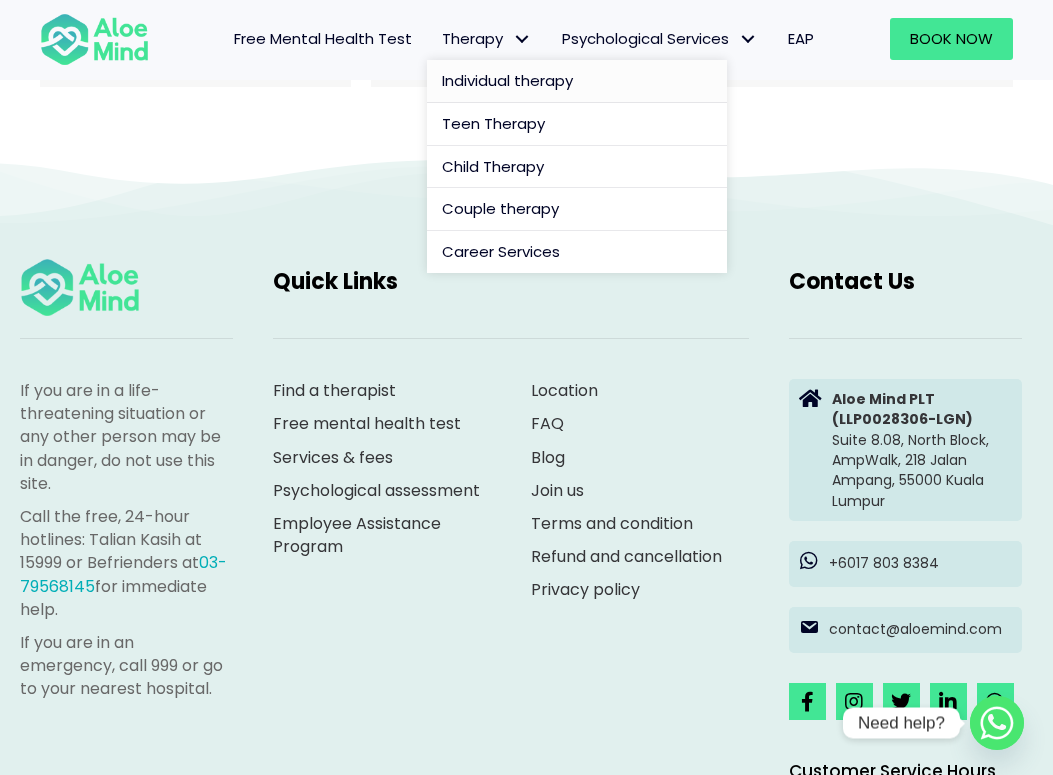 click on "Individual therapy" at bounding box center (507, 80) 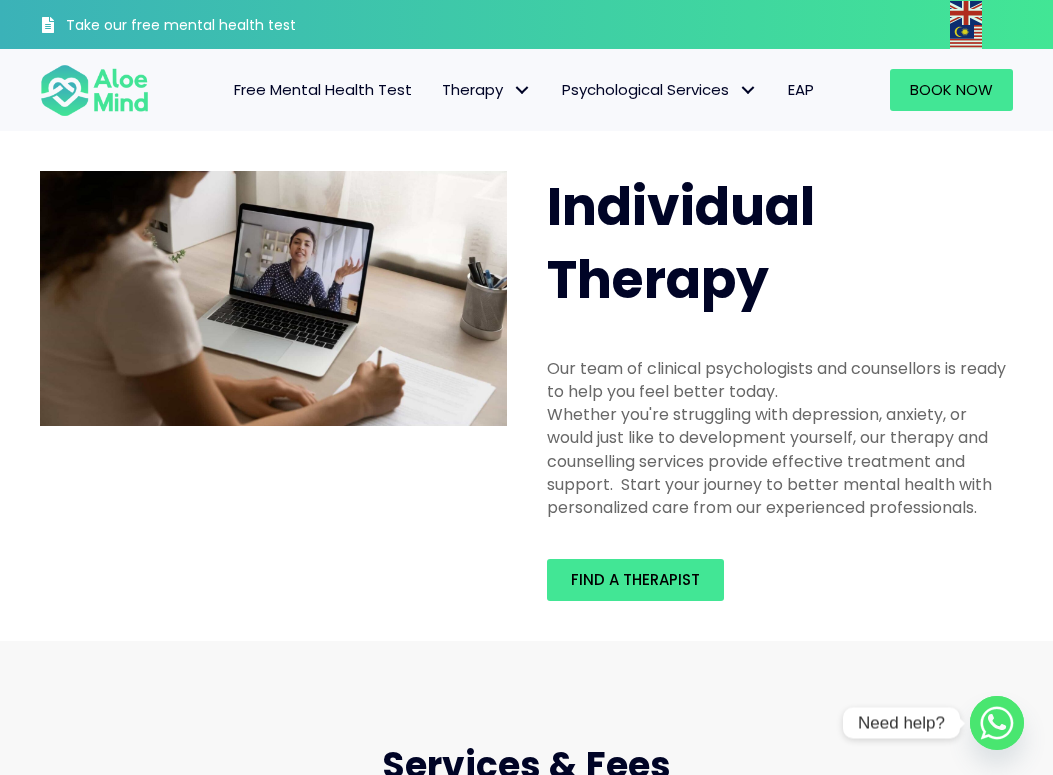 scroll, scrollTop: 0, scrollLeft: 0, axis: both 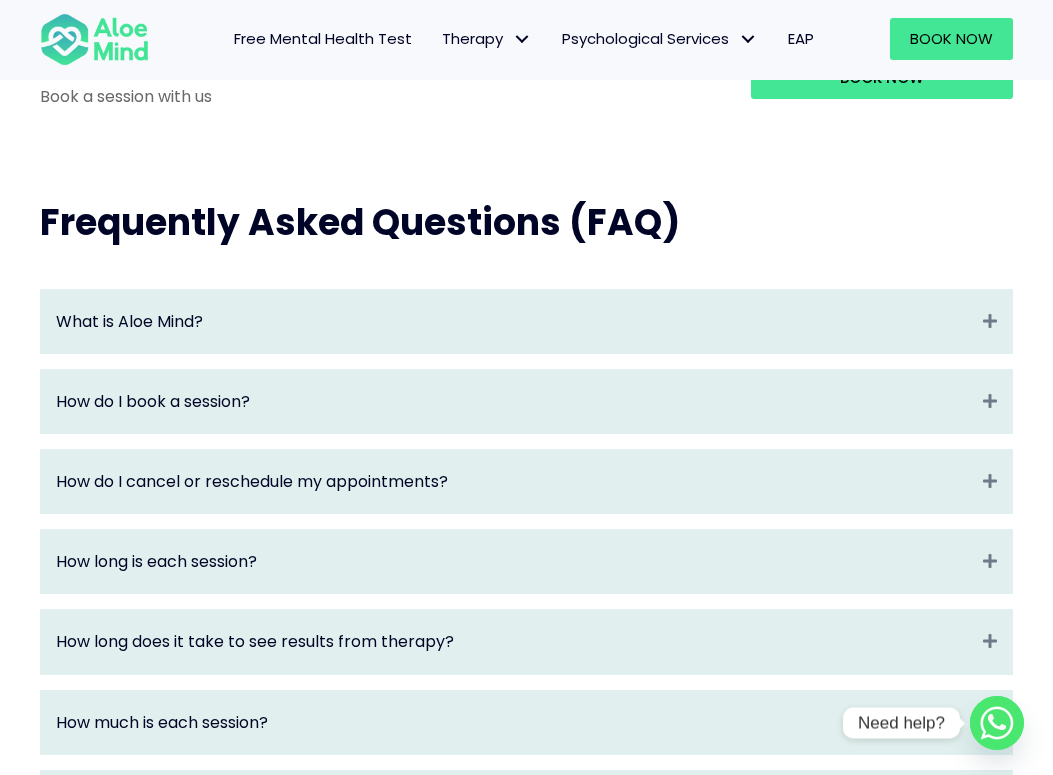 click on "How long is each session?
Expand" at bounding box center (526, 561) 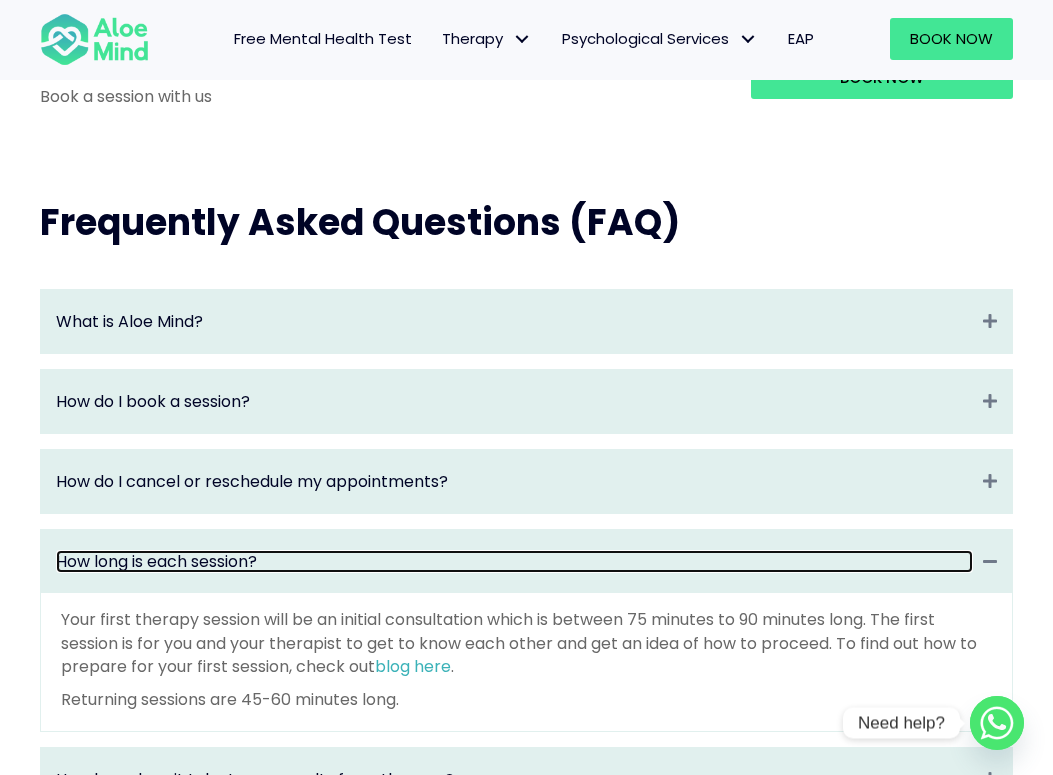 click on "How long is each session?" at bounding box center (514, 561) 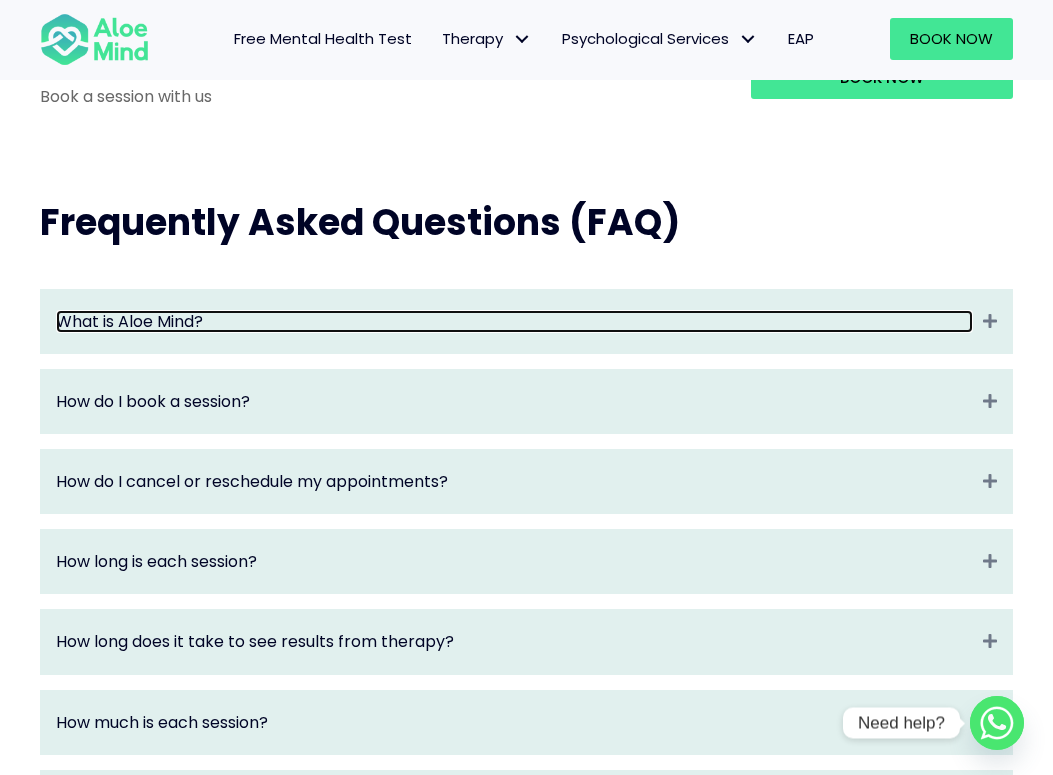 click on "What is Aloe Mind?" at bounding box center [514, 321] 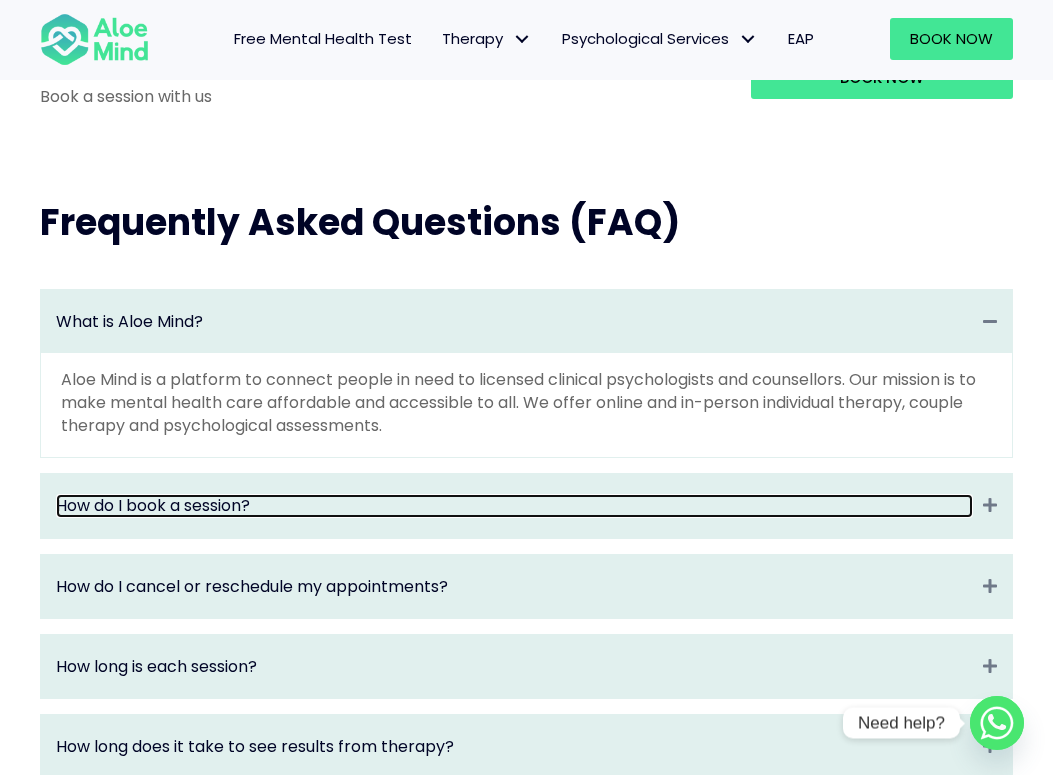 click on "How do I book a session?" at bounding box center [514, 505] 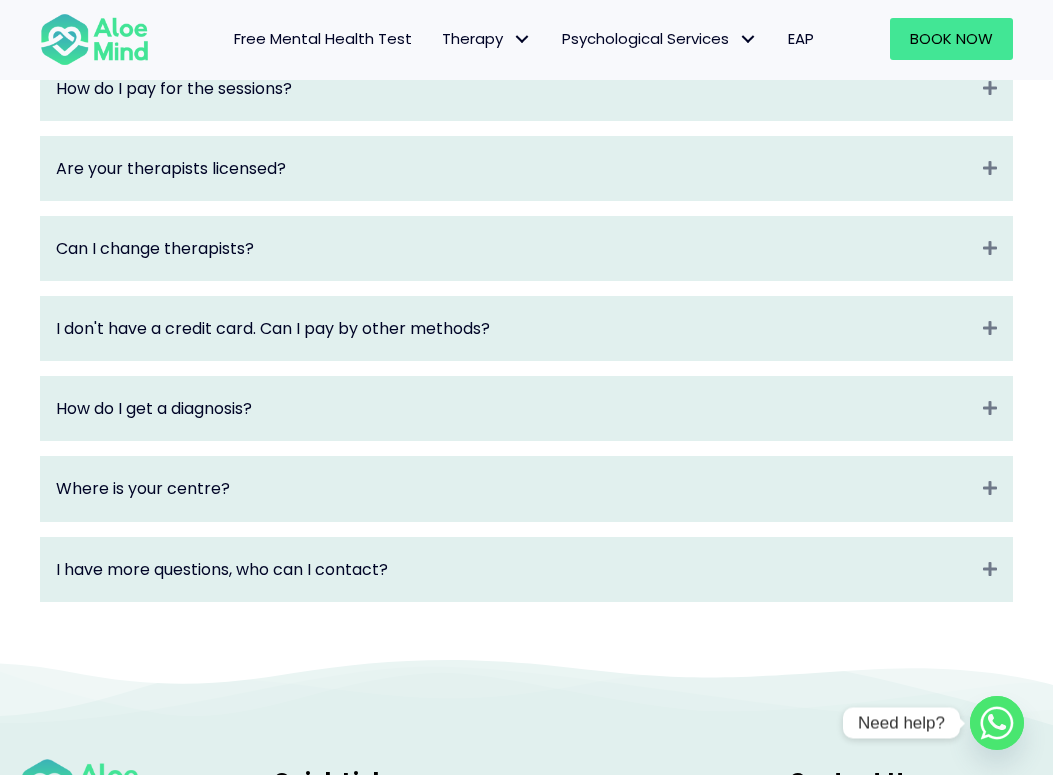 scroll, scrollTop: 3107, scrollLeft: 0, axis: vertical 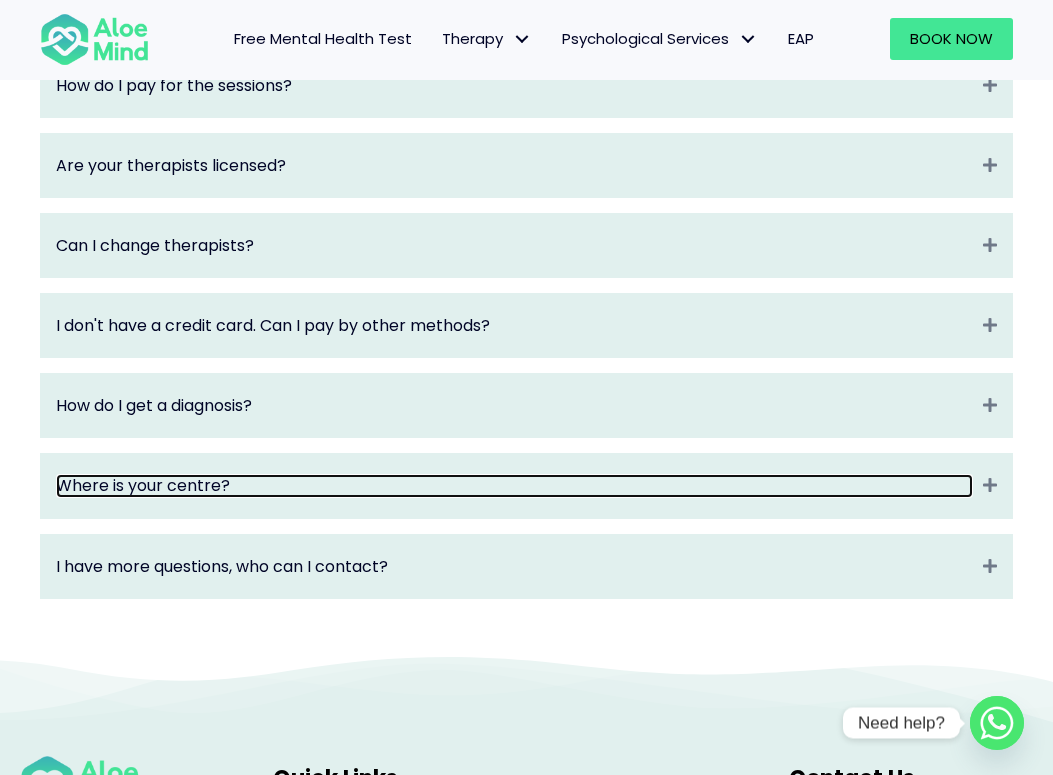 click on "Where is your centre?" at bounding box center [514, 485] 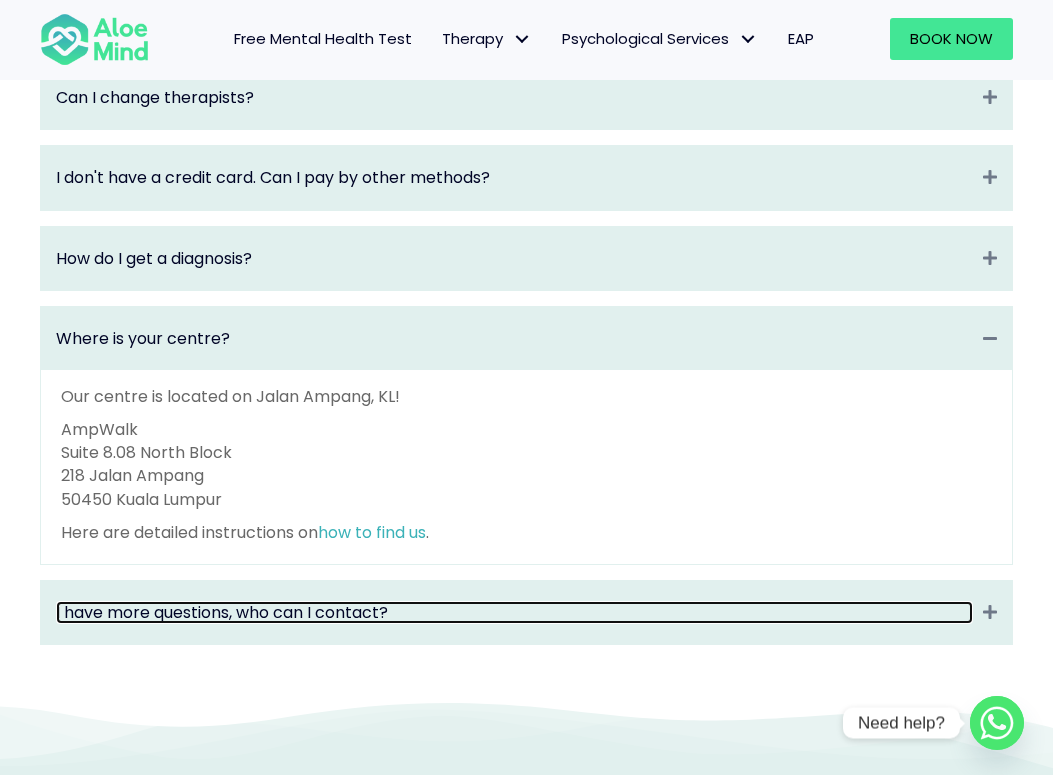 click on "I have more questions, who can I contact?" at bounding box center (514, 612) 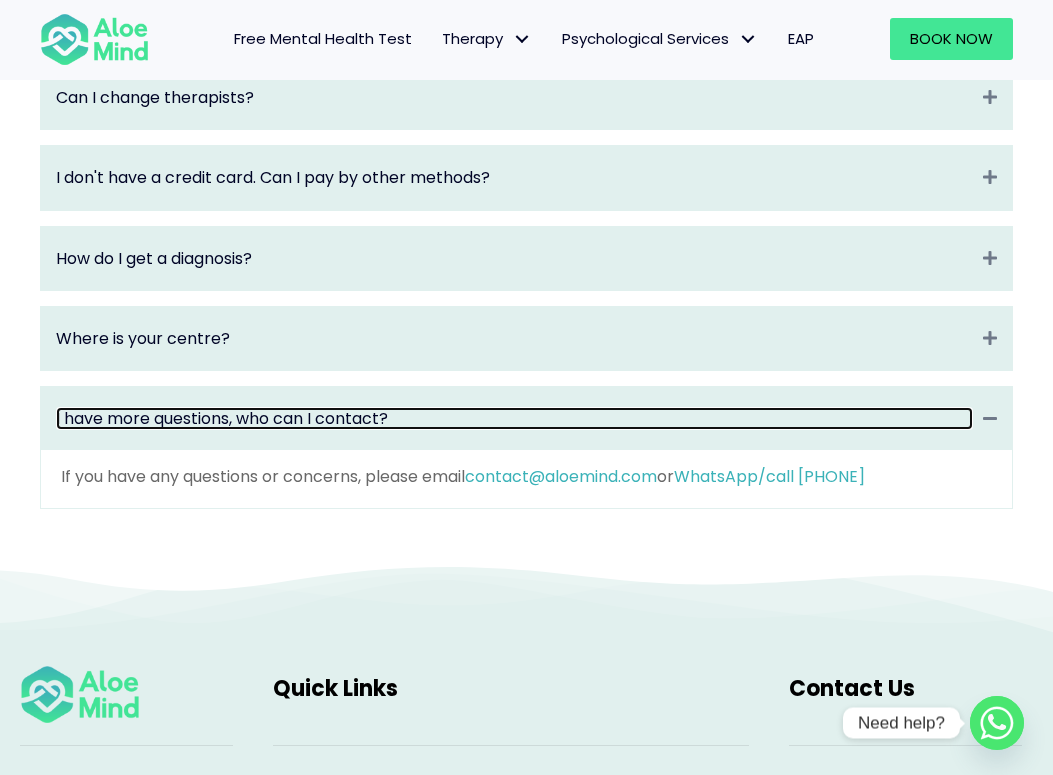 scroll, scrollTop: 3108, scrollLeft: 0, axis: vertical 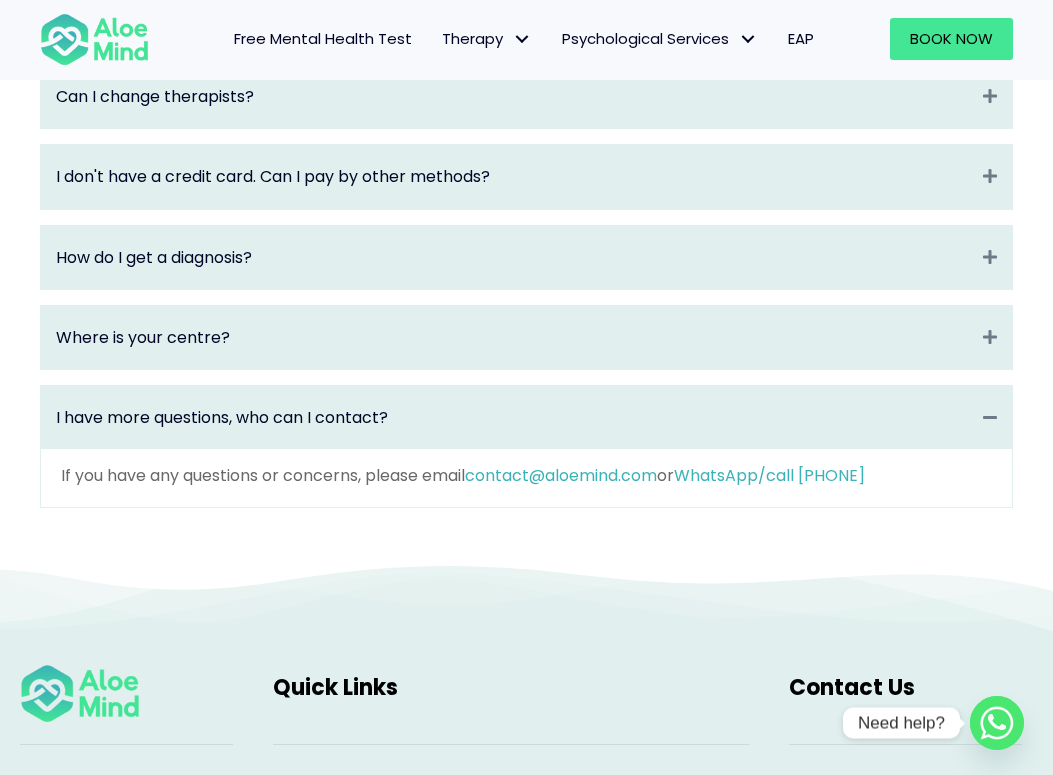 click on "How do I get a diagnosis?
Expand" at bounding box center (526, 257) 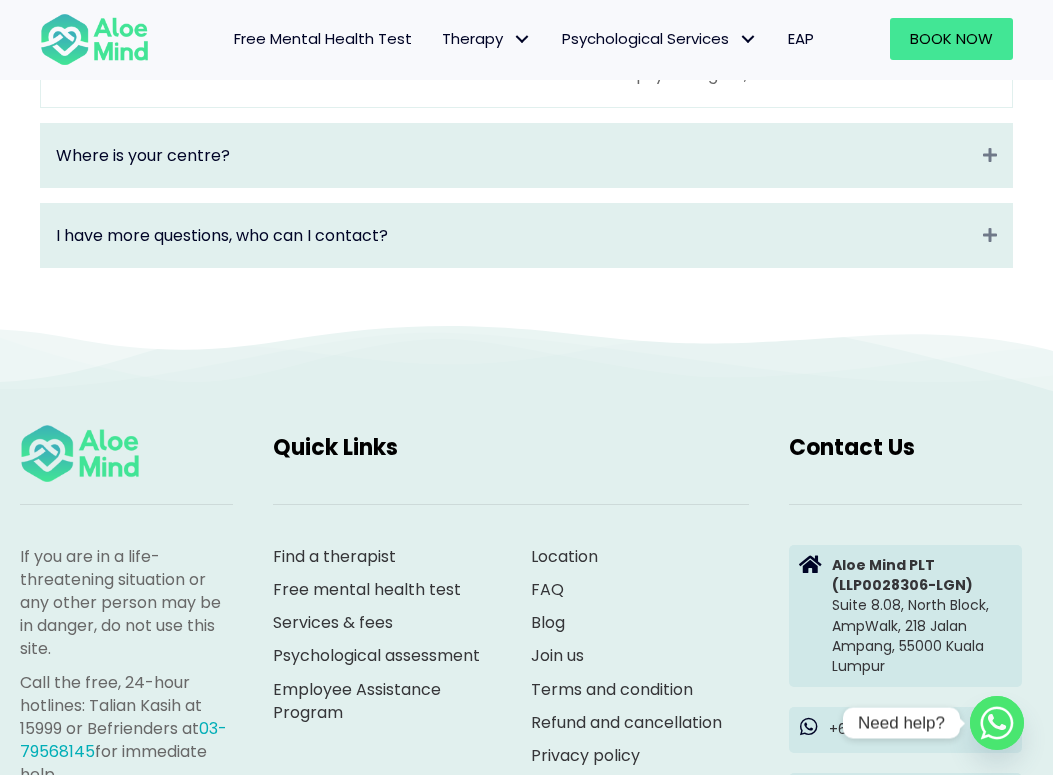 scroll, scrollTop: 3463, scrollLeft: 0, axis: vertical 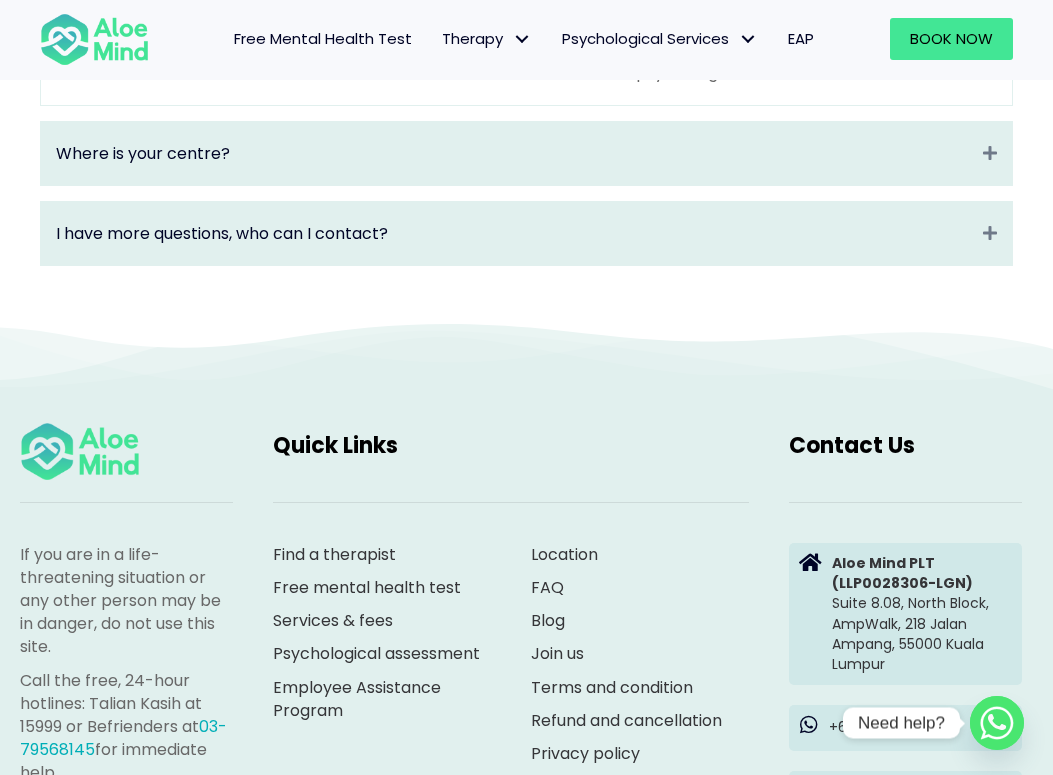 click on "Location" at bounding box center [564, 554] 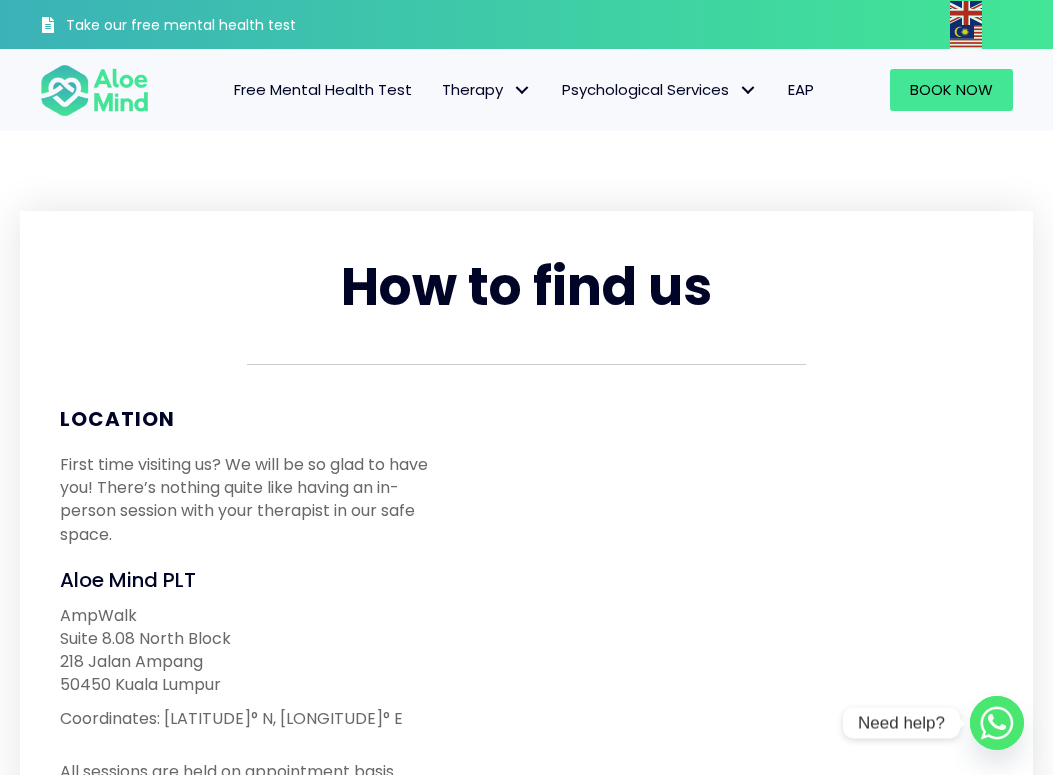 scroll, scrollTop: 0, scrollLeft: 0, axis: both 